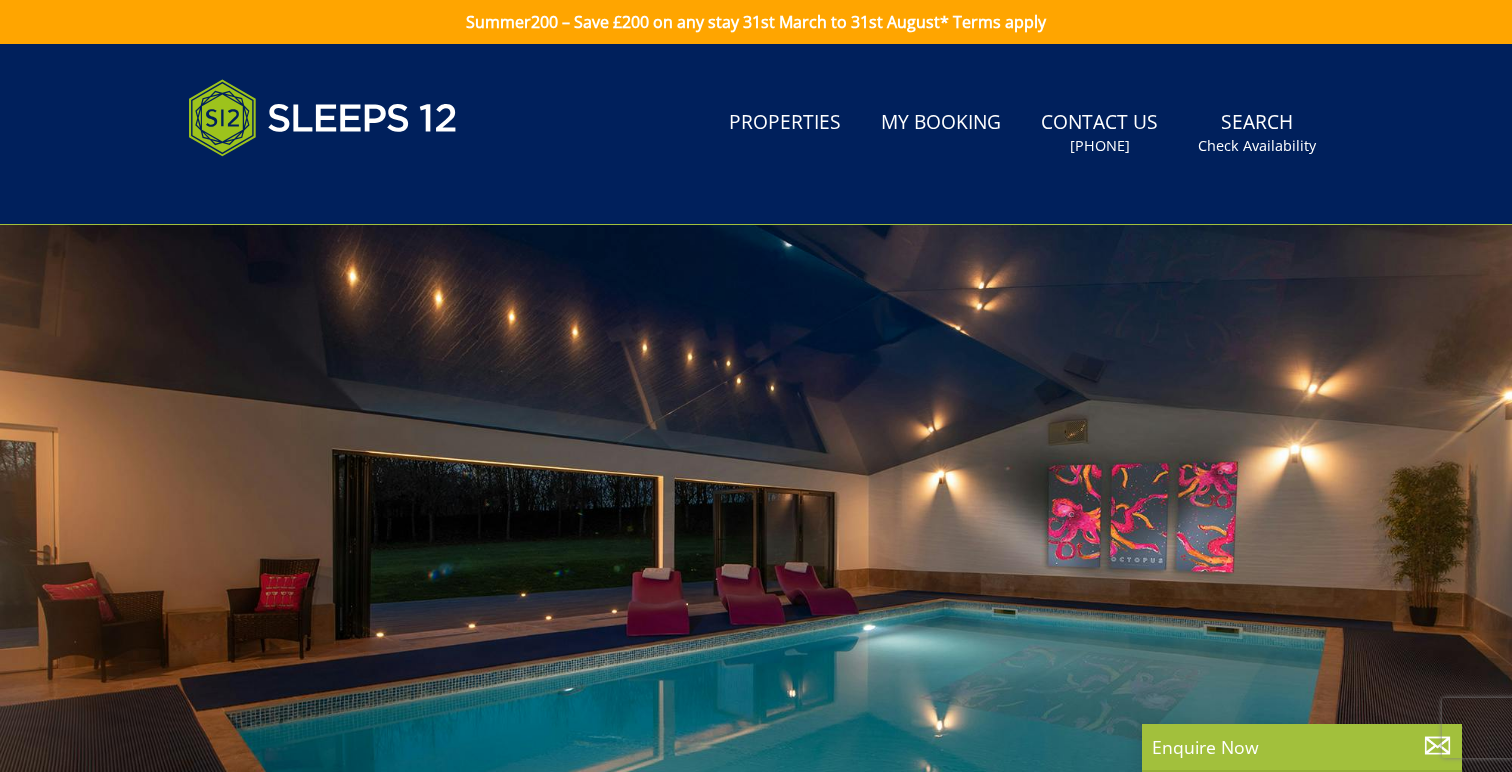 scroll, scrollTop: 0, scrollLeft: 0, axis: both 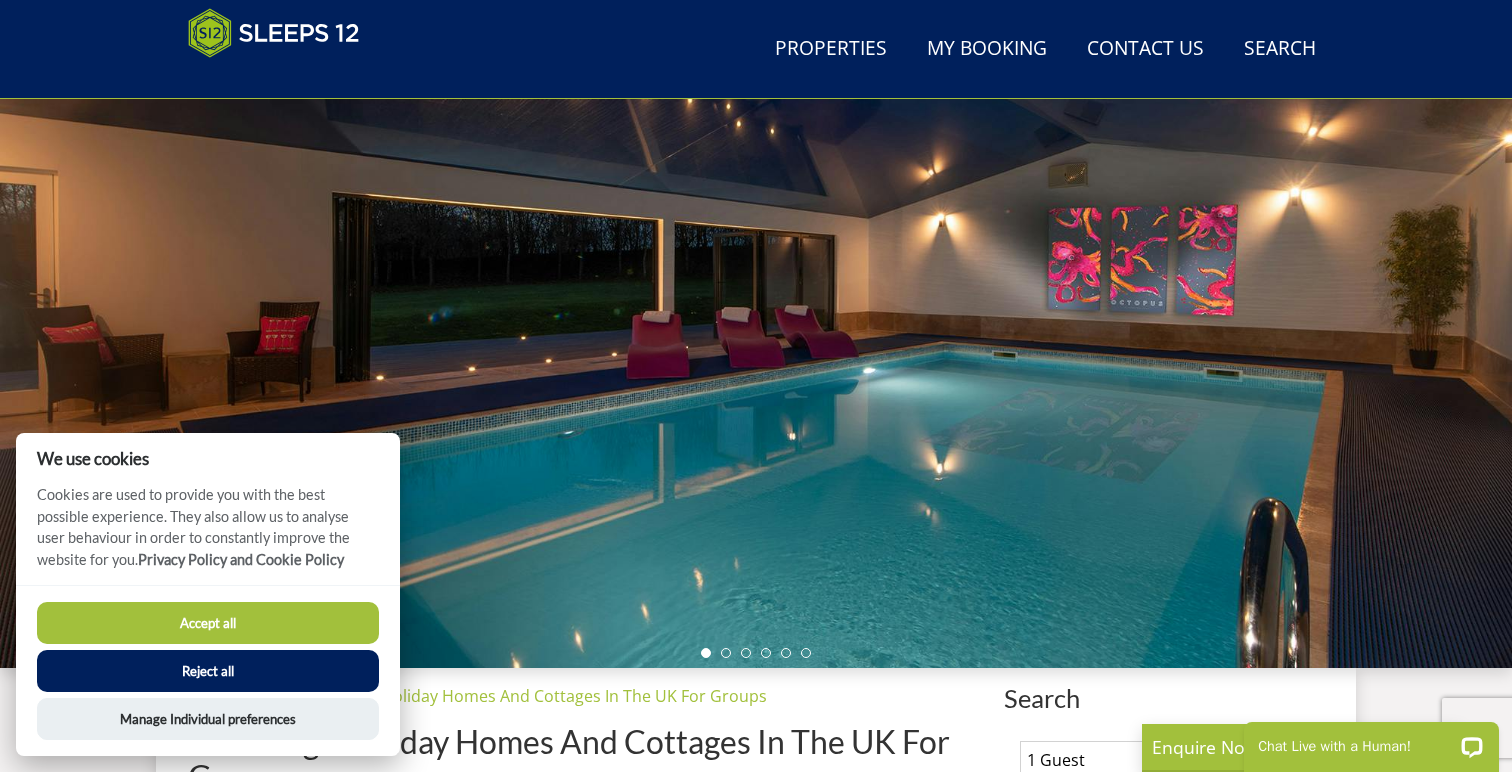click on "Reject all" at bounding box center [208, 671] 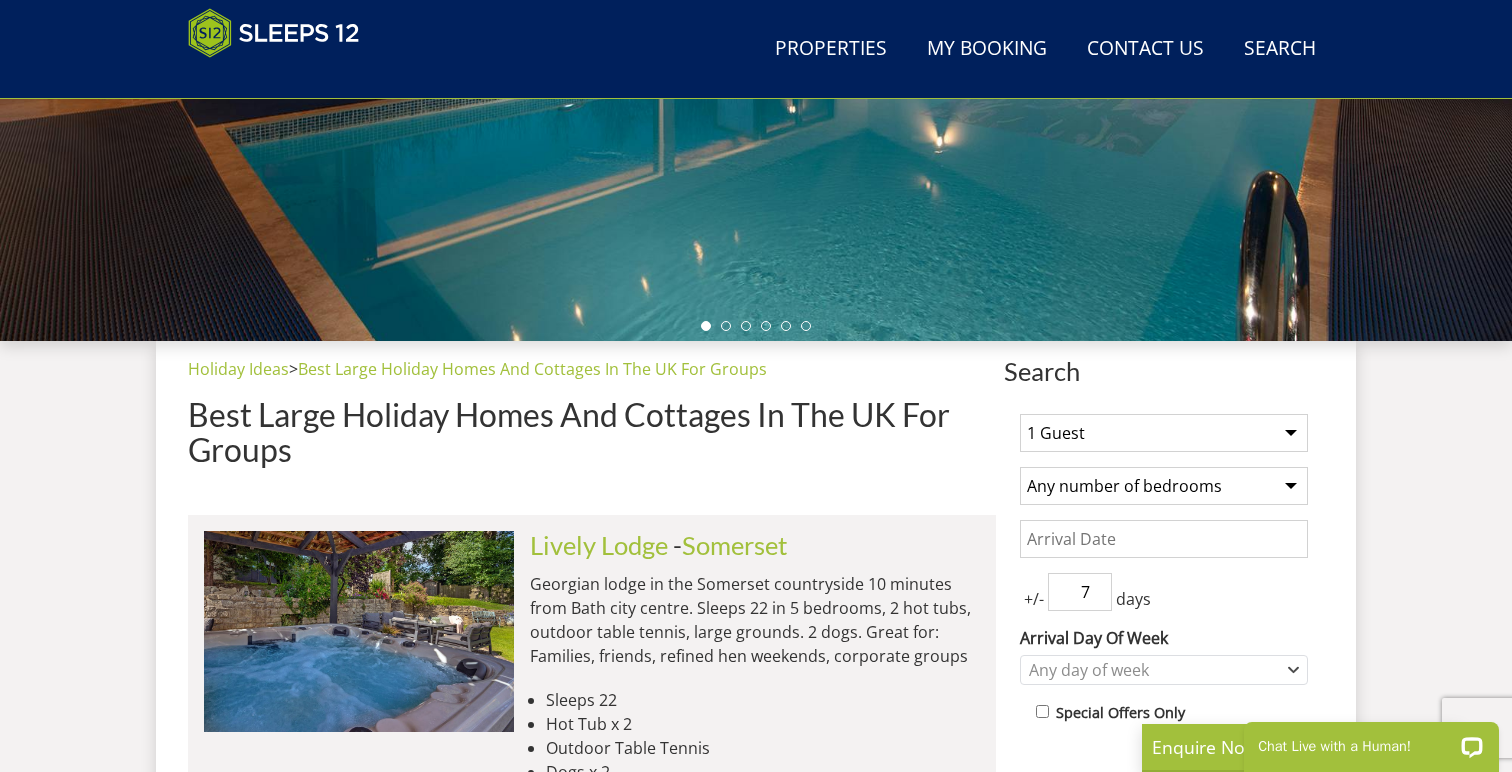 scroll, scrollTop: 508, scrollLeft: 0, axis: vertical 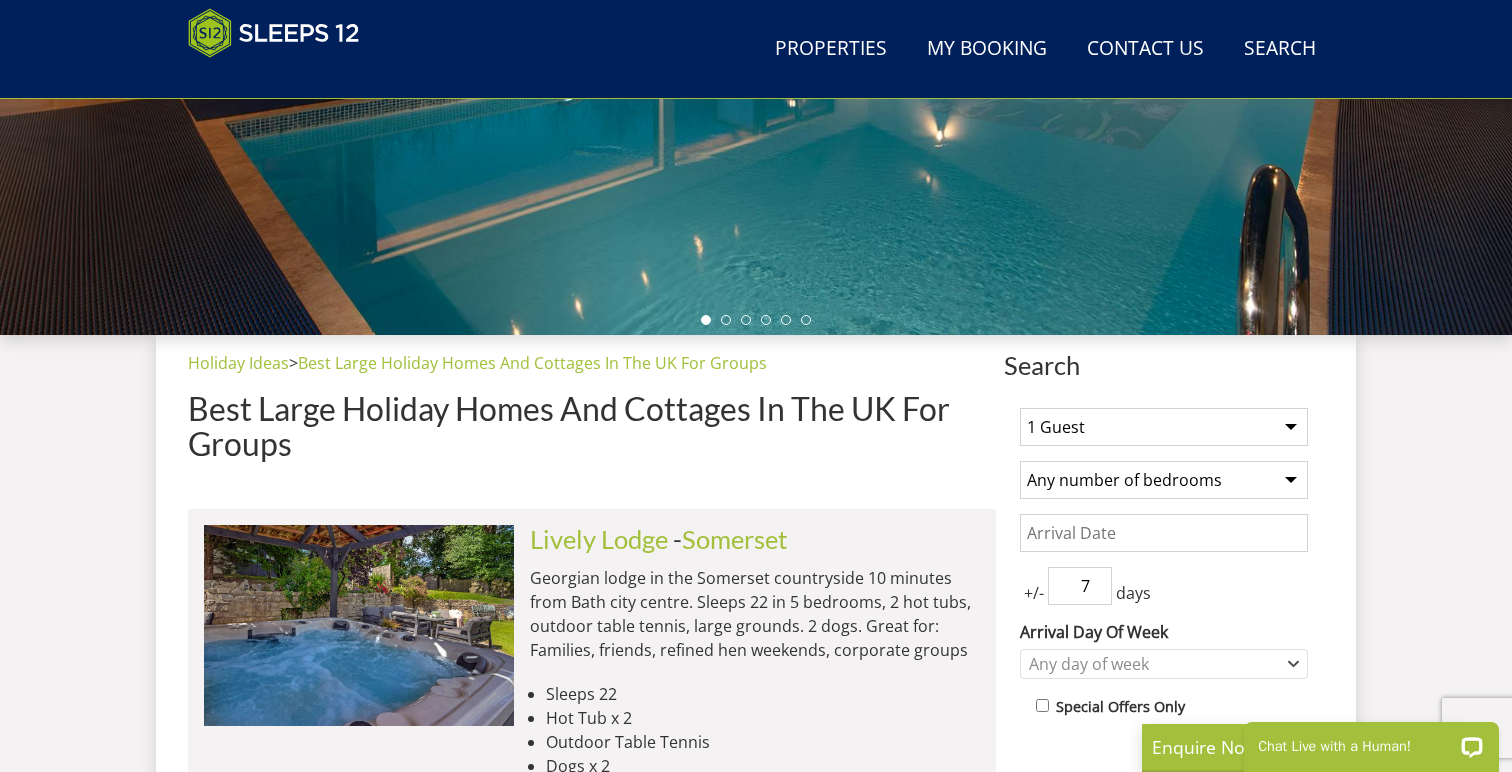 click on "1 Guest
2 Guests
3 Guests
4 Guests
5 Guests
6 Guests
7 Guests
8 Guests
9 Guests
10 Guests
11 Guests
12 Guests
13 Guests
14 Guests
15 Guests
16 Guests
17 Guests
18 Guests
19 Guests
20 Guests
21 Guests
22 Guests
23 Guests
24 Guests
25 Guests
26 Guests
27 Guests
28 Guests
29 Guests
30 Guests
31 Guests
32 Guests" at bounding box center [1164, 427] 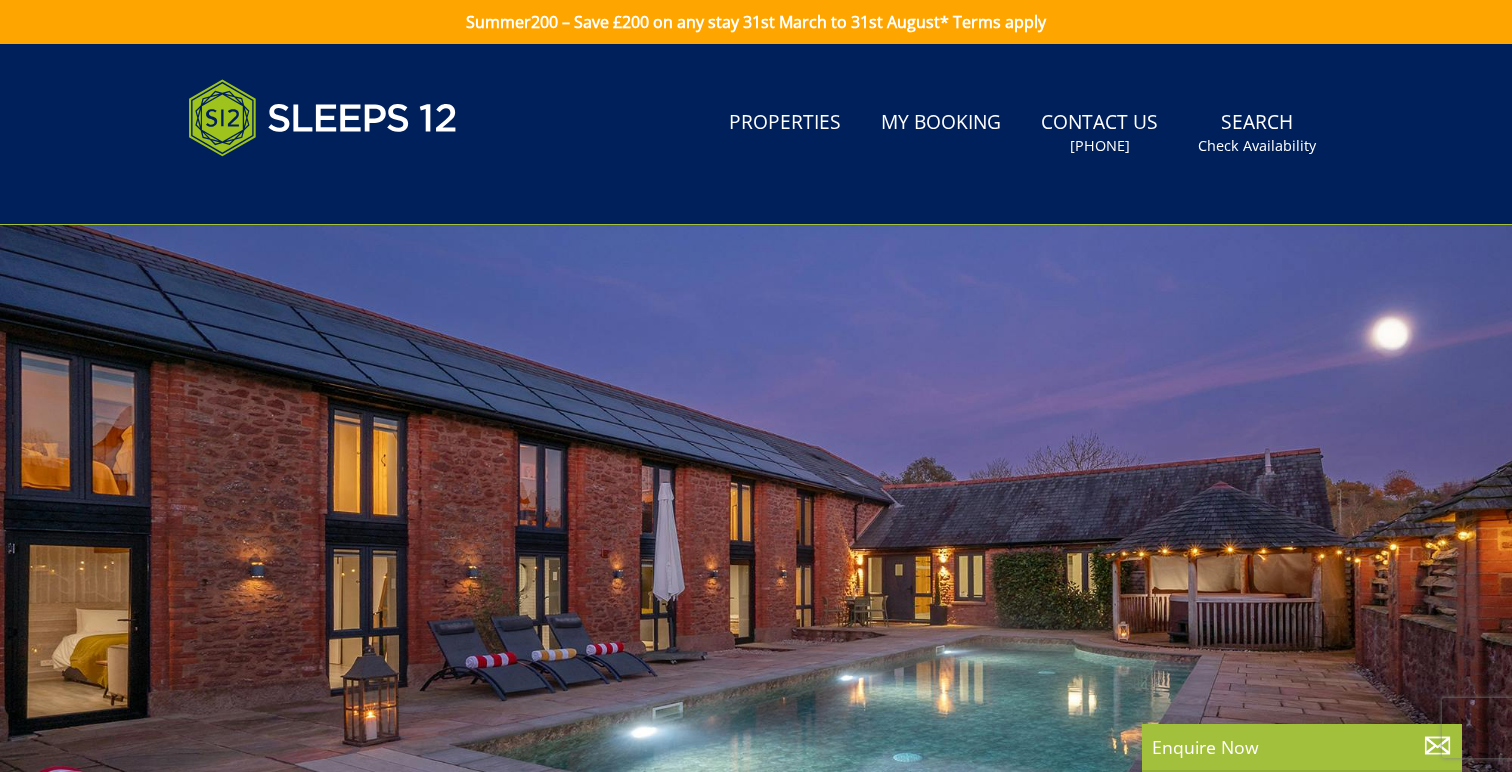 scroll, scrollTop: 590, scrollLeft: 0, axis: vertical 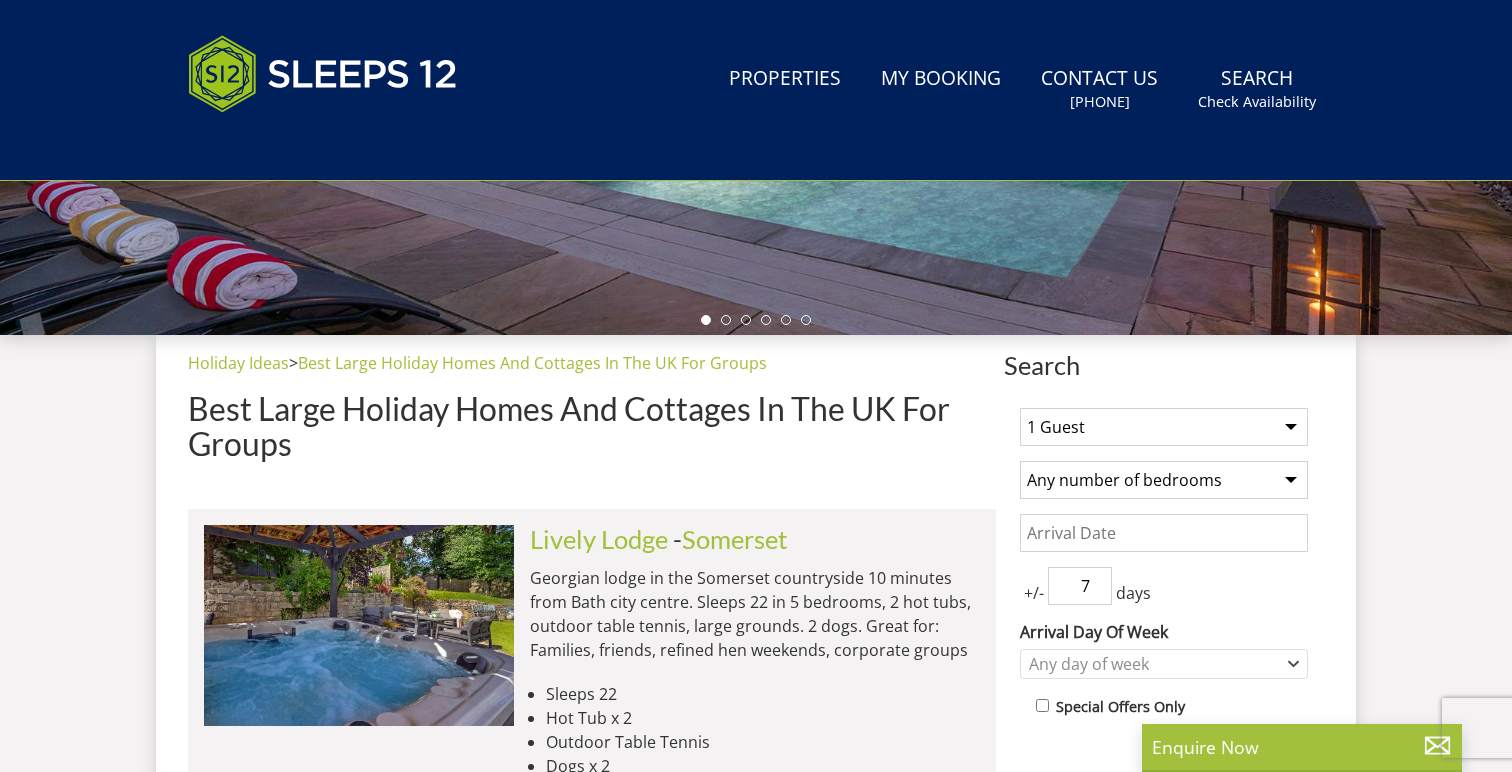 click on "1 Guest
2 Guests
3 Guests
4 Guests
5 Guests
6 Guests
7 Guests
8 Guests
9 Guests
10 Guests
11 Guests
12 Guests
13 Guests
14 Guests
15 Guests
16 Guests
17 Guests
18 Guests
19 Guests
20 Guests
21 Guests
22 Guests
23 Guests
24 Guests
25 Guests
26 Guests
27 Guests
28 Guests
29 Guests
30 Guests
31 Guests
32 Guests" at bounding box center [1164, 427] 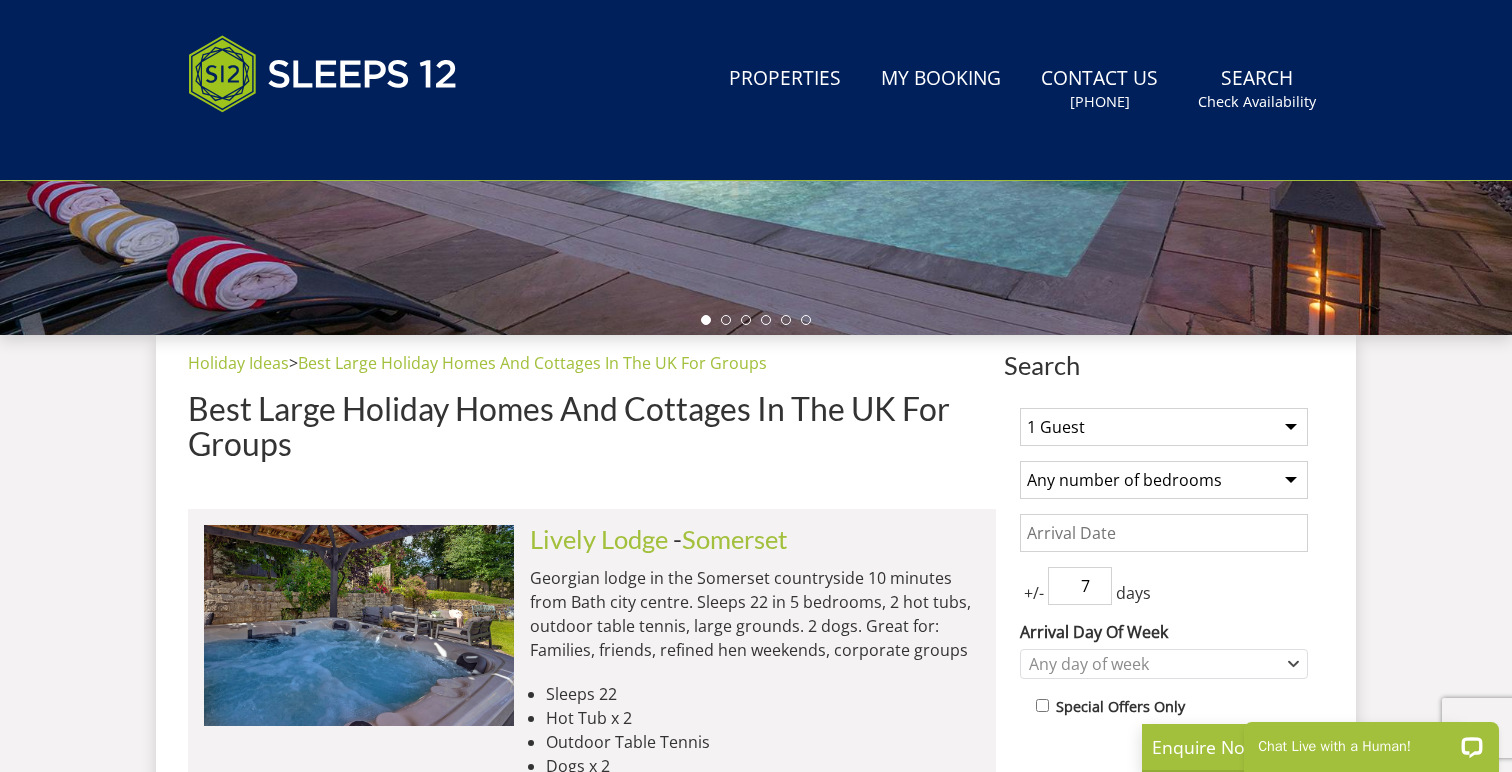 scroll, scrollTop: 0, scrollLeft: 0, axis: both 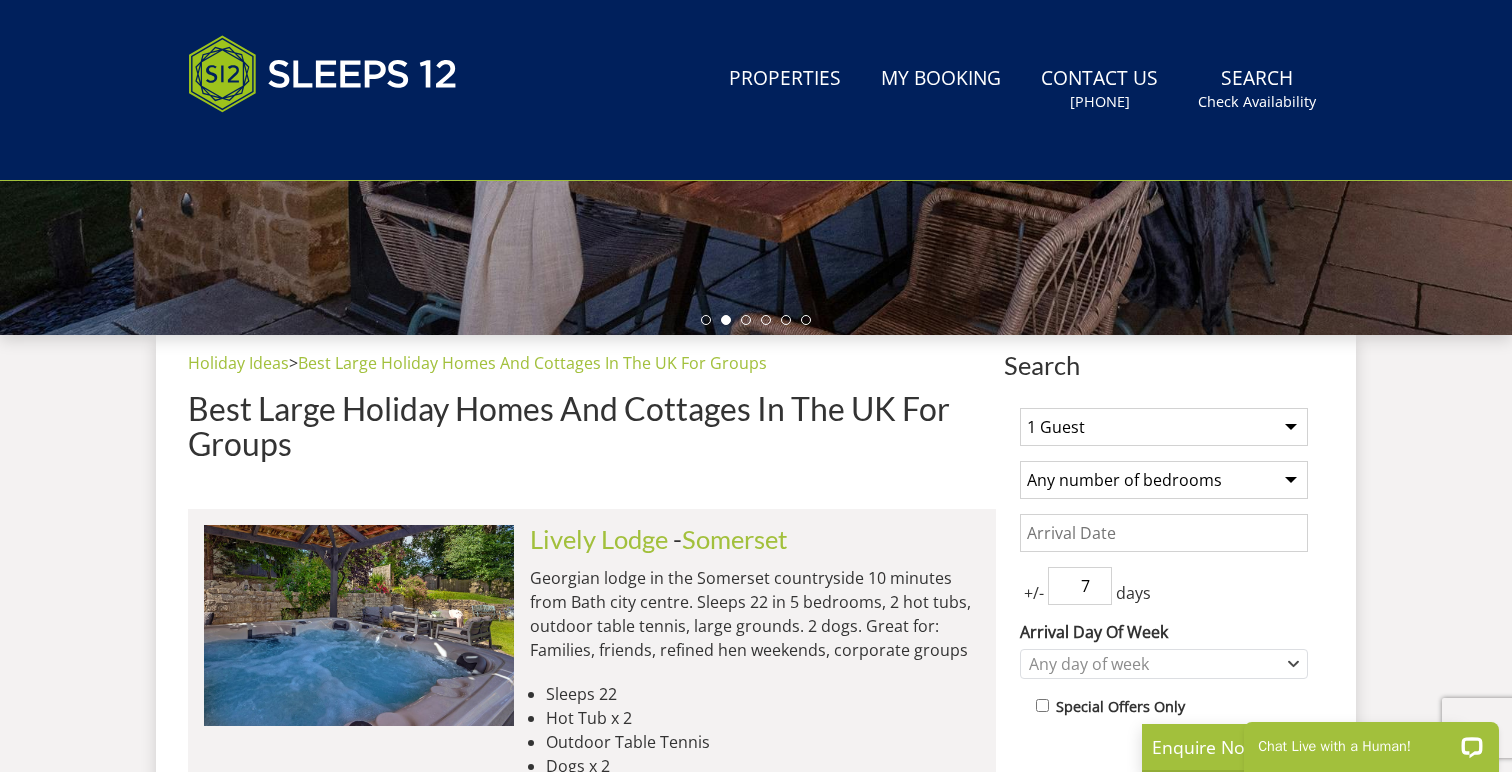 select on "10" 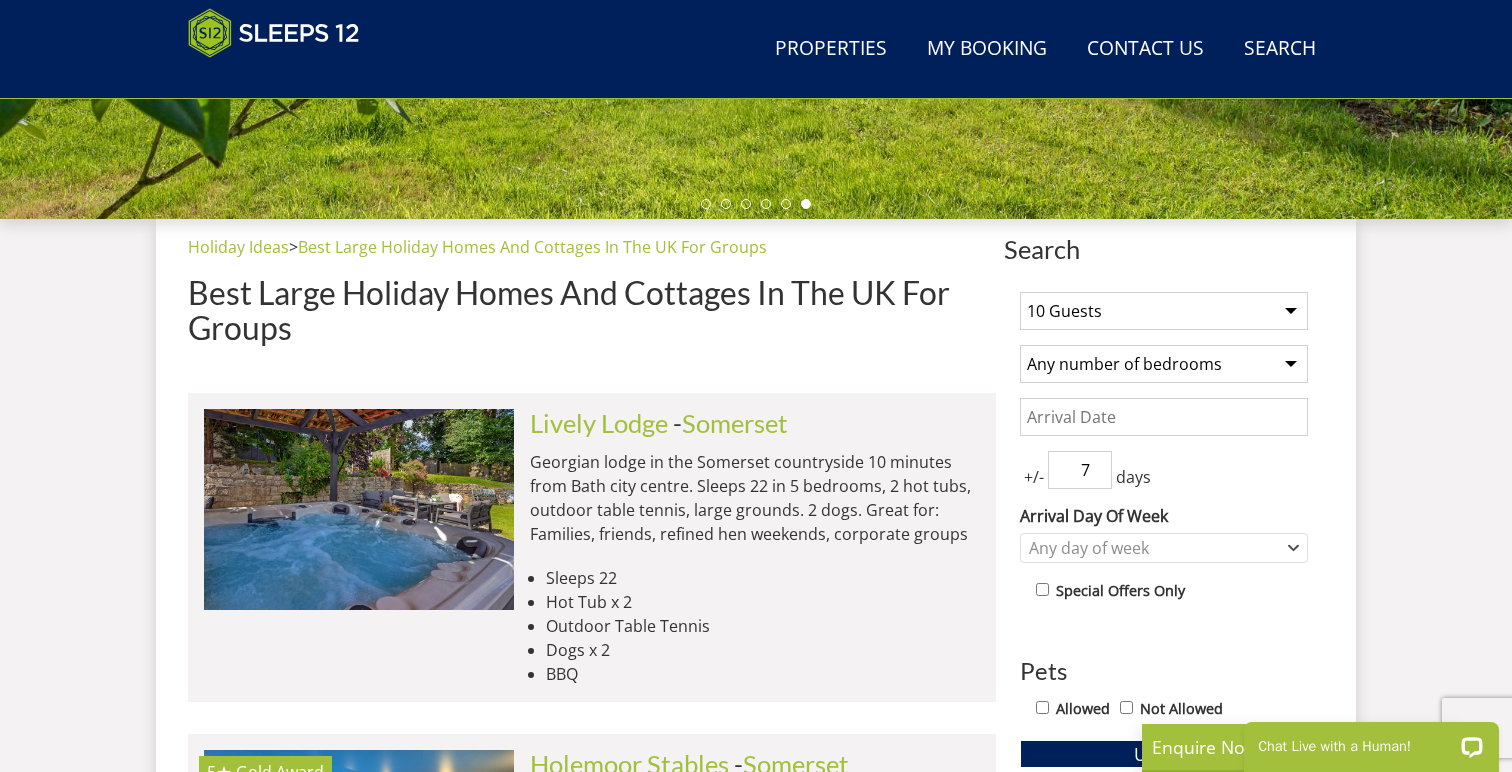 scroll, scrollTop: 636, scrollLeft: 0, axis: vertical 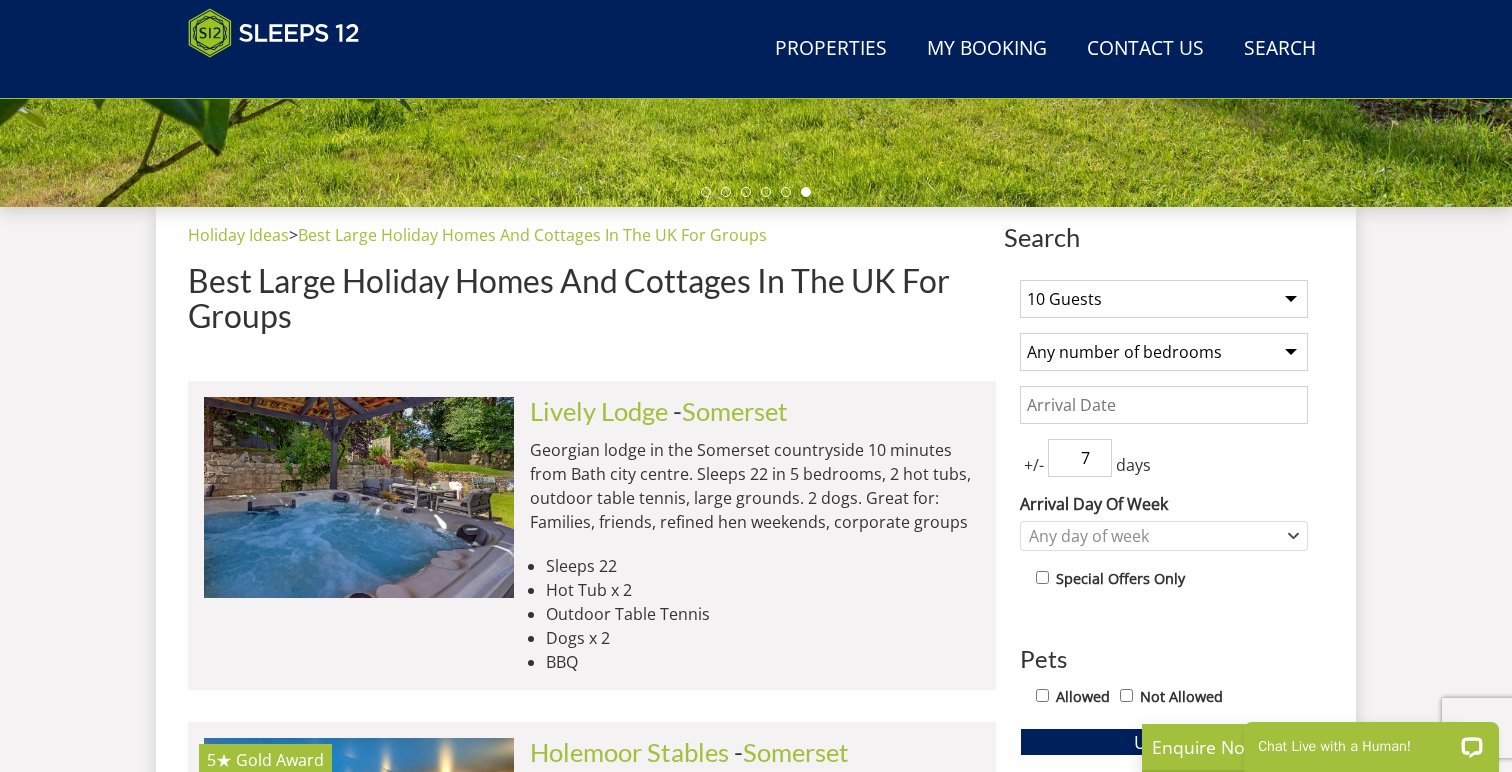 click on "Any number of bedrooms
4 Bedrooms
5 Bedrooms
6 Bedrooms
7 Bedrooms
8 Bedrooms
9 Bedrooms
10 Bedrooms
11 Bedrooms
12 Bedrooms
13 Bedrooms
14 Bedrooms
15 Bedrooms
16 Bedrooms" at bounding box center (1164, 352) 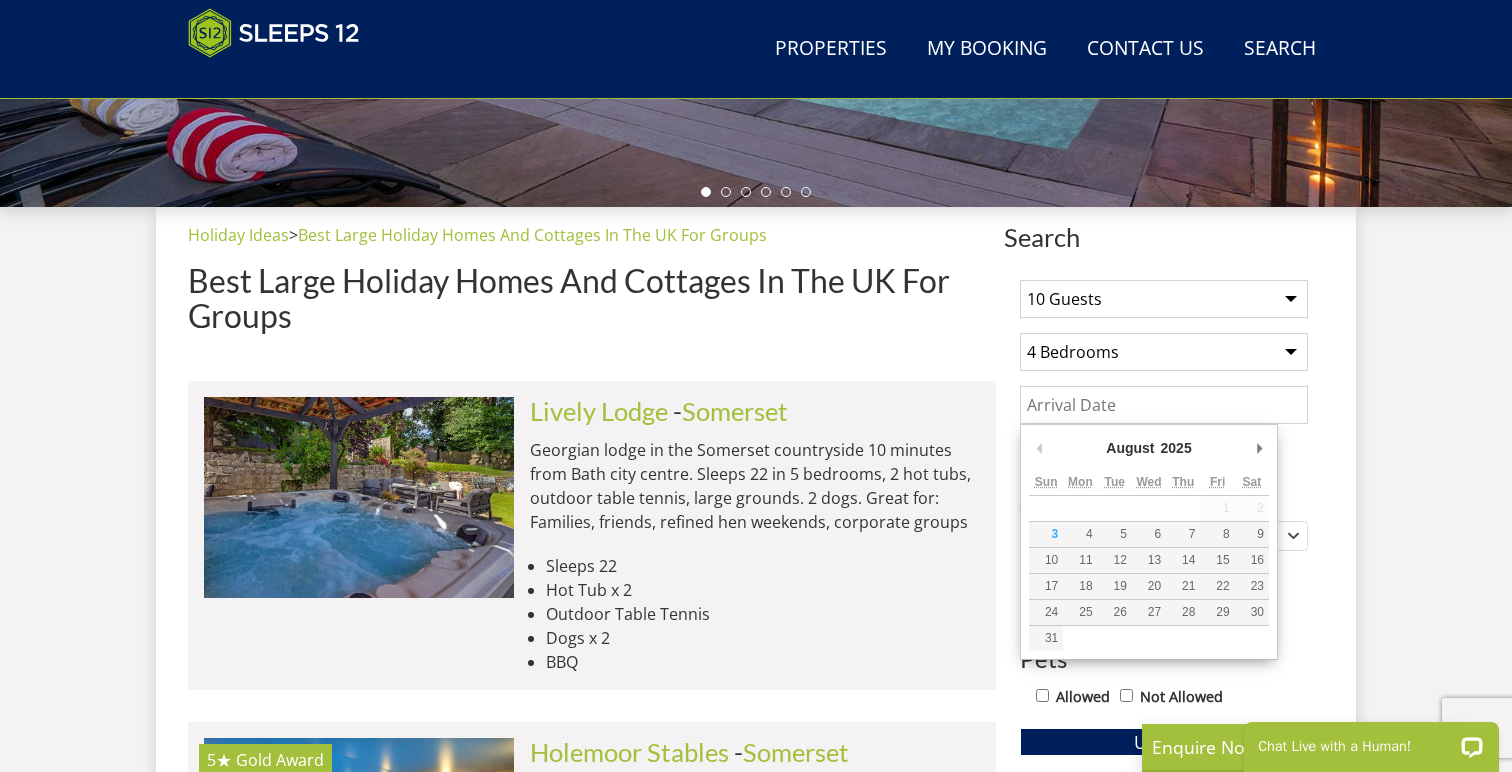click on "Date" at bounding box center [1164, 405] 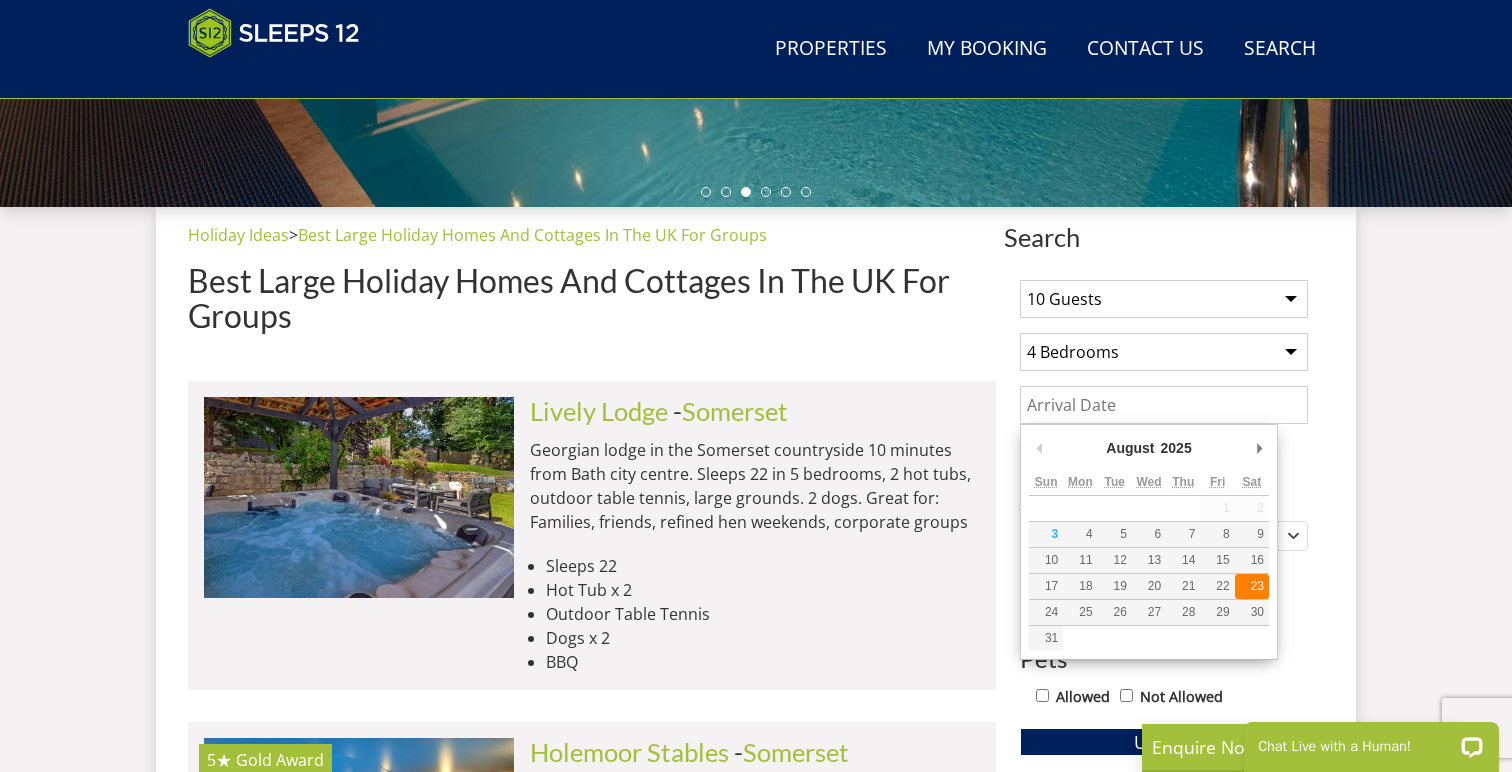 type on "23/08/2025" 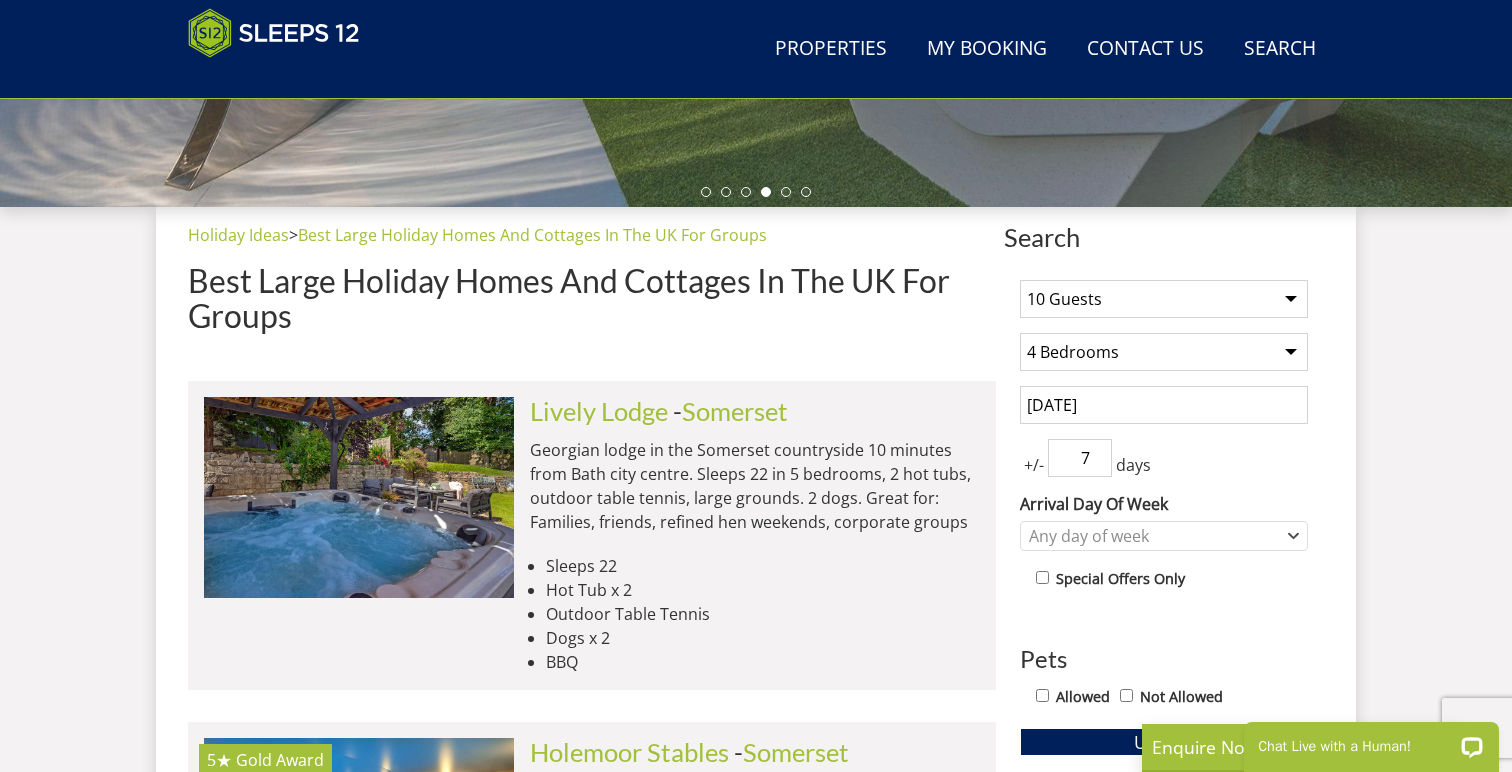 click on "7" at bounding box center [1080, 458] 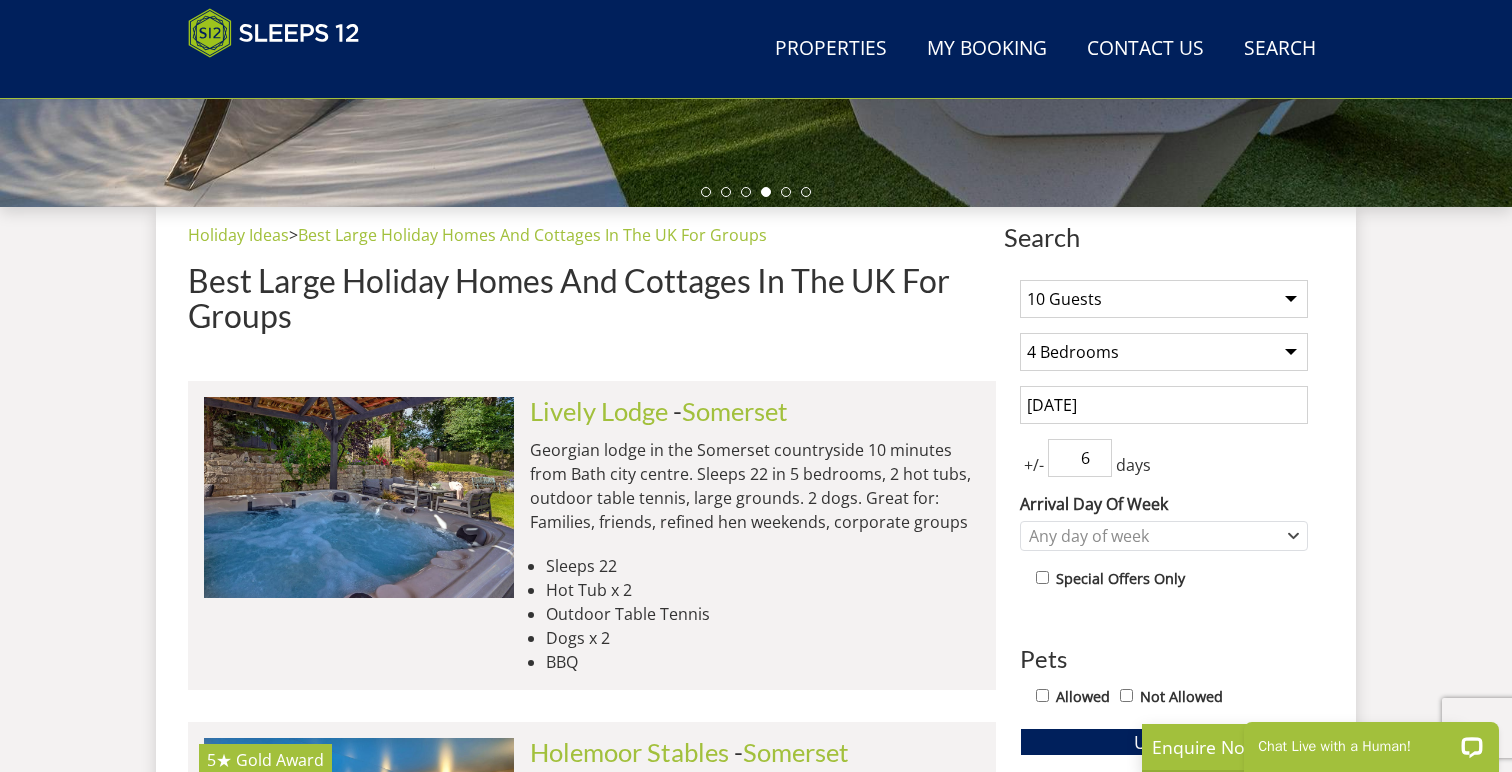 click on "6" at bounding box center [1080, 458] 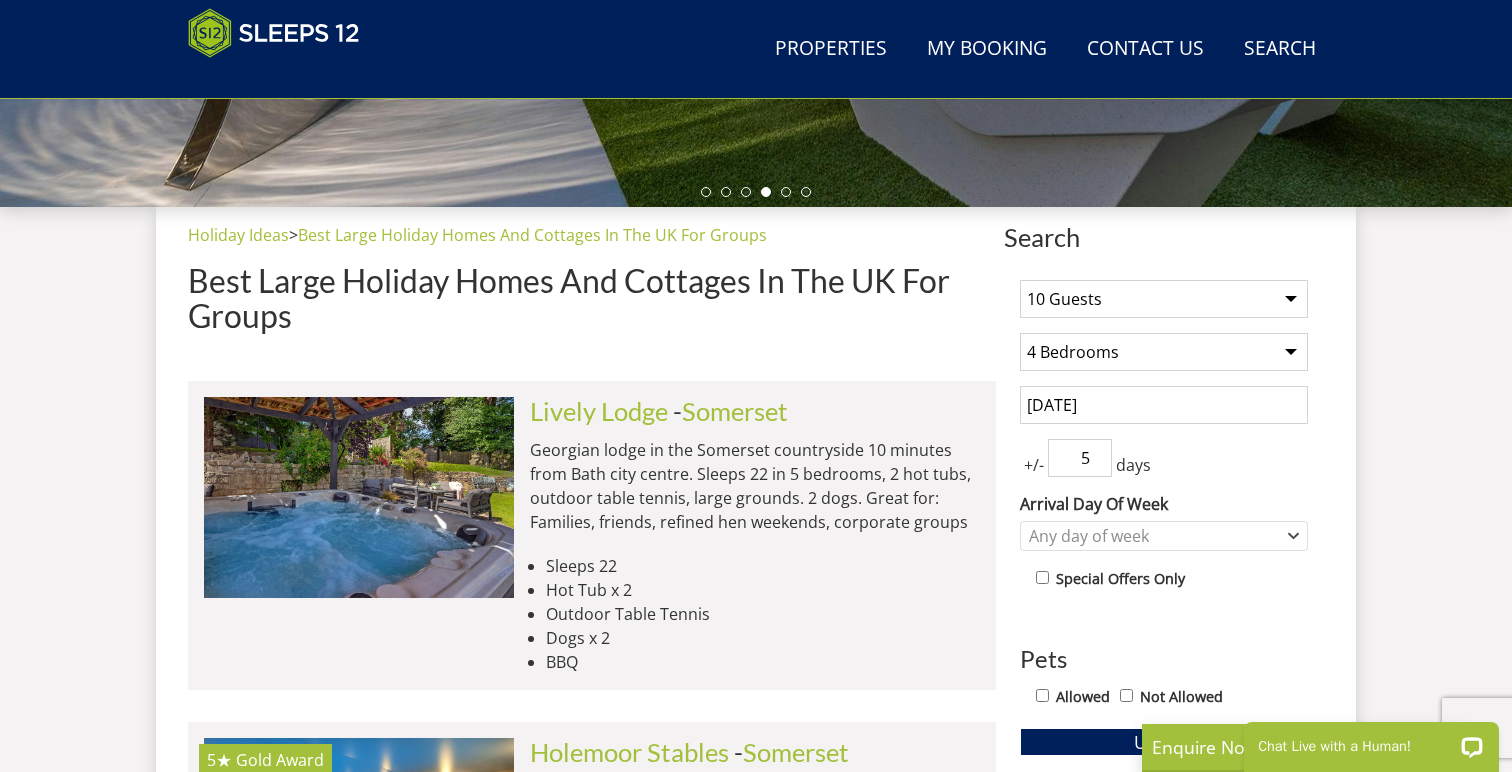 click on "5" at bounding box center (1080, 458) 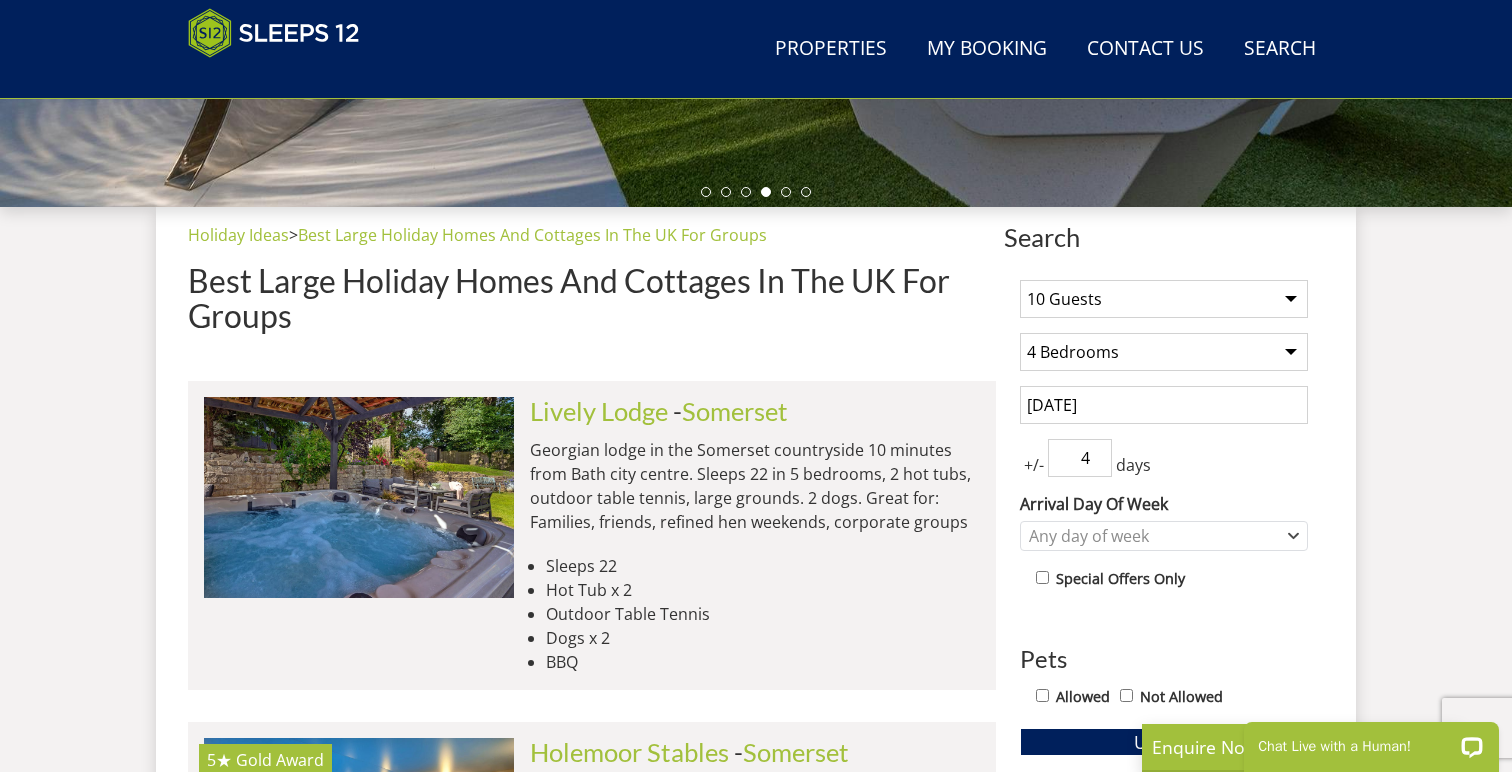 click on "4" at bounding box center (1080, 458) 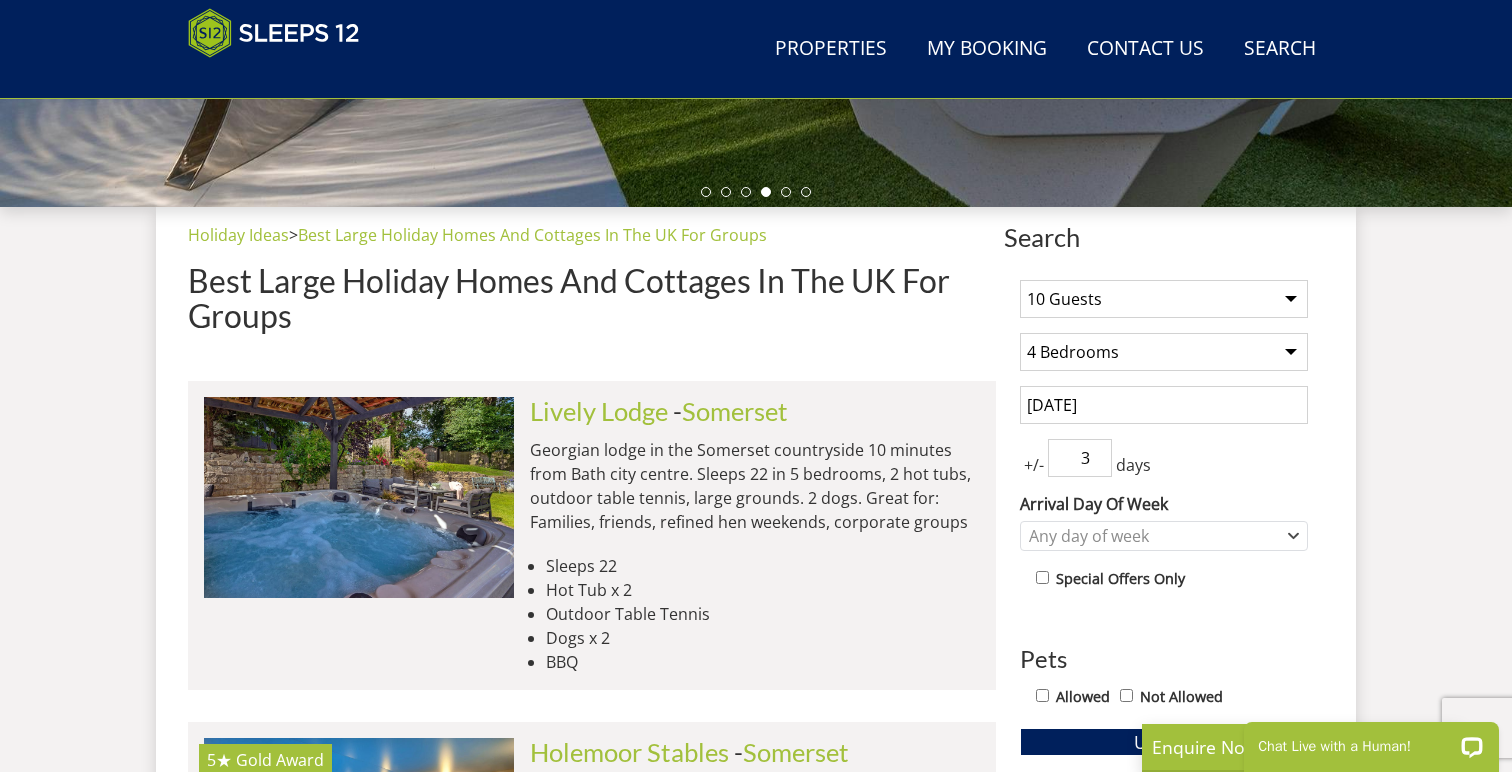 click on "3" at bounding box center [1080, 458] 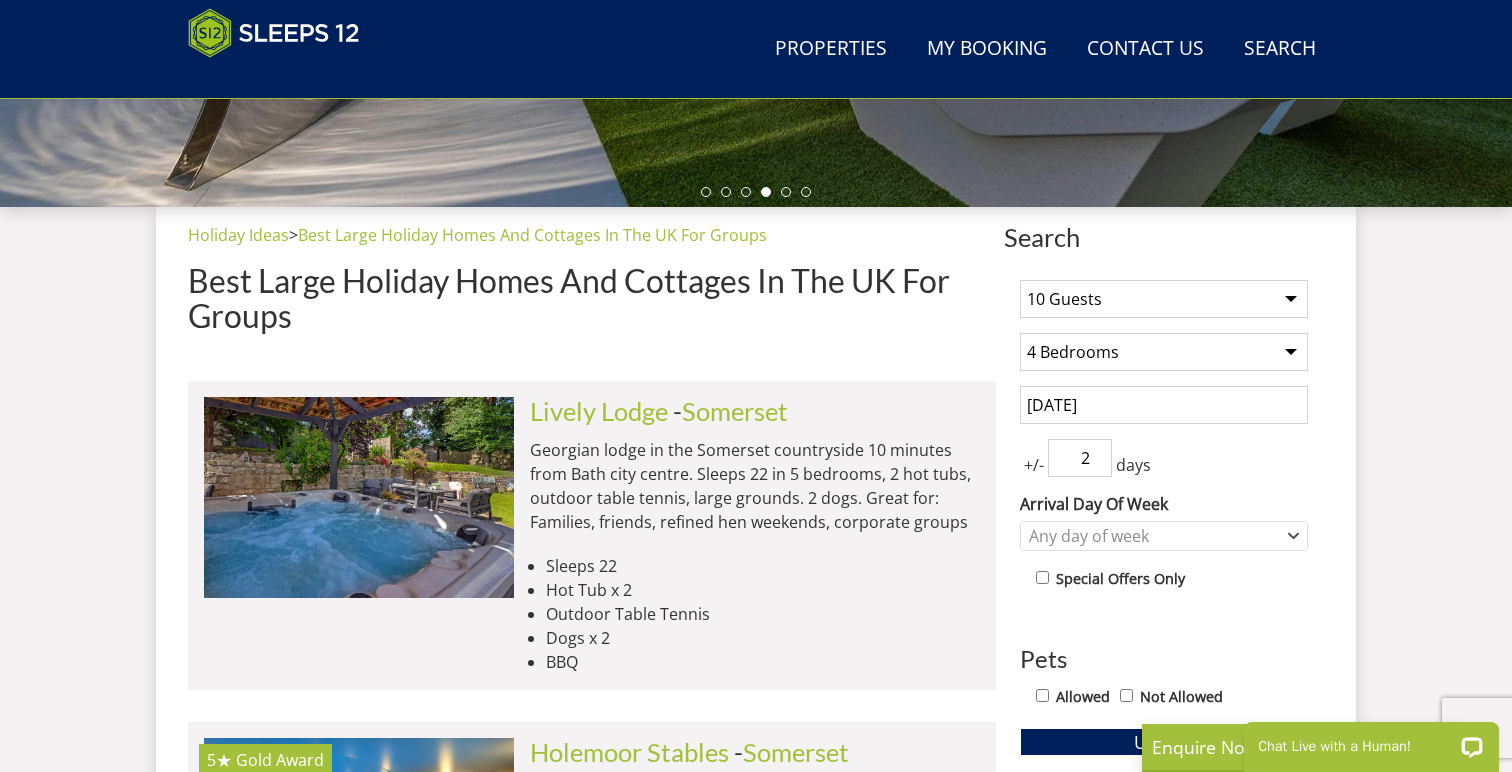 type on "2" 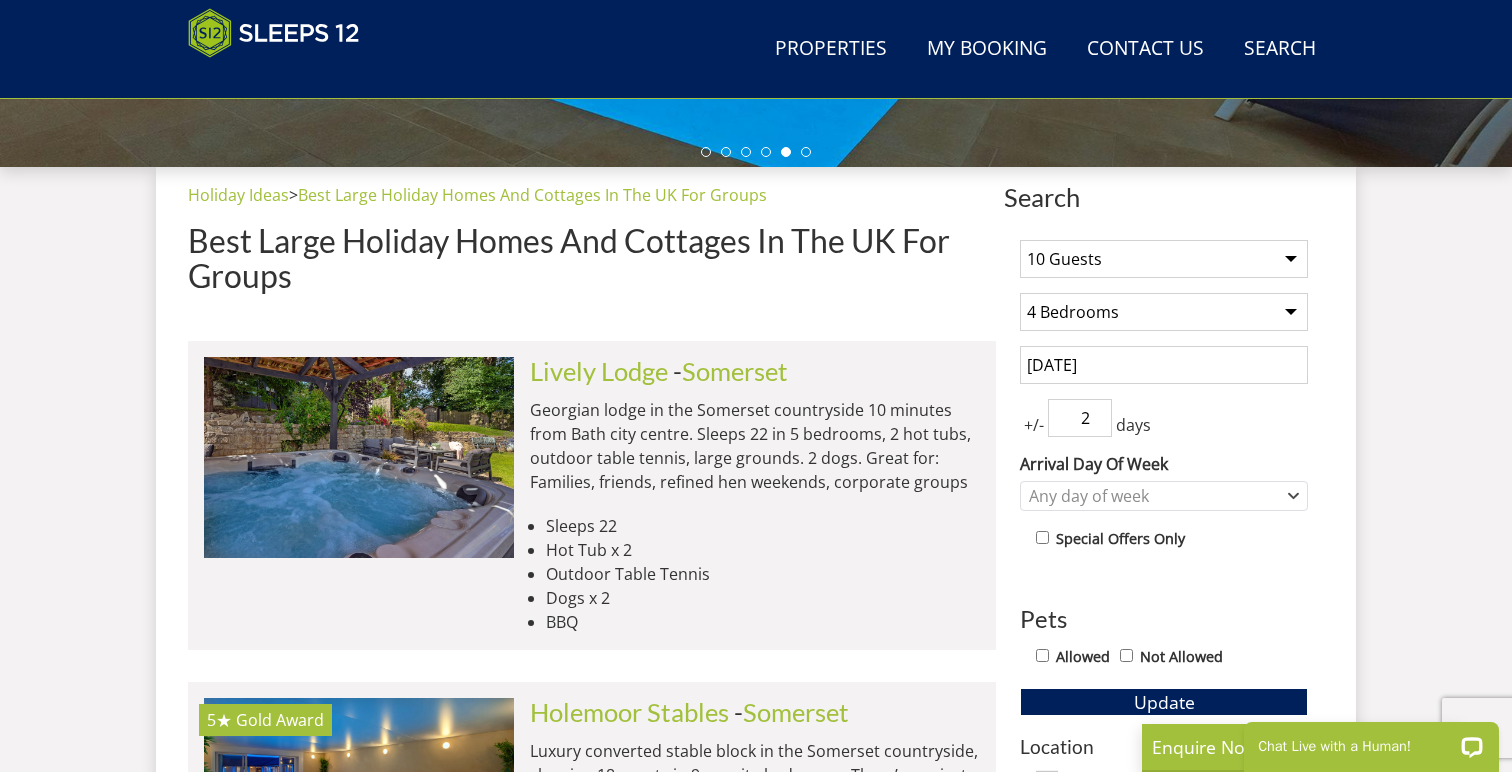 scroll, scrollTop: 678, scrollLeft: 0, axis: vertical 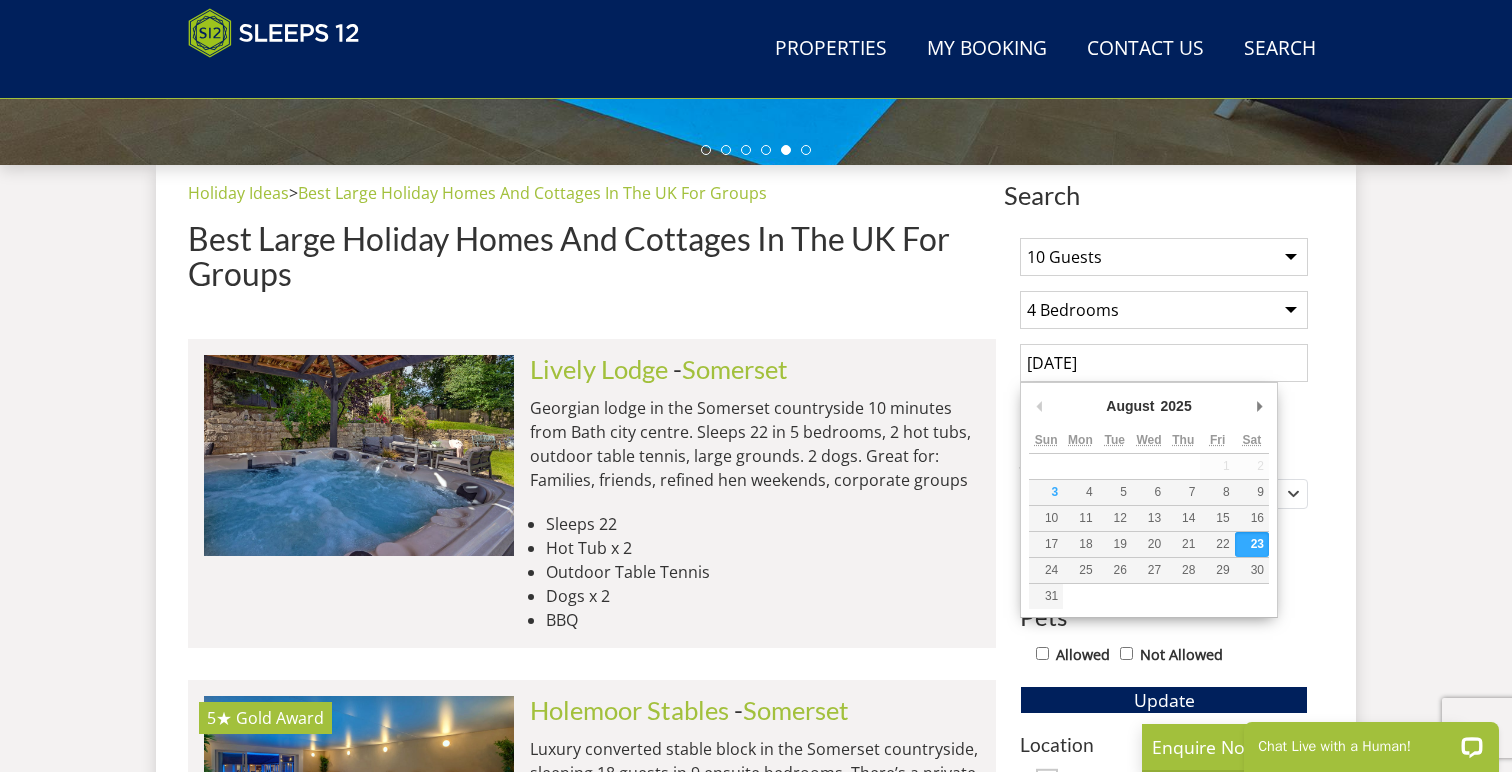 click on "23/08/2025" at bounding box center [1164, 363] 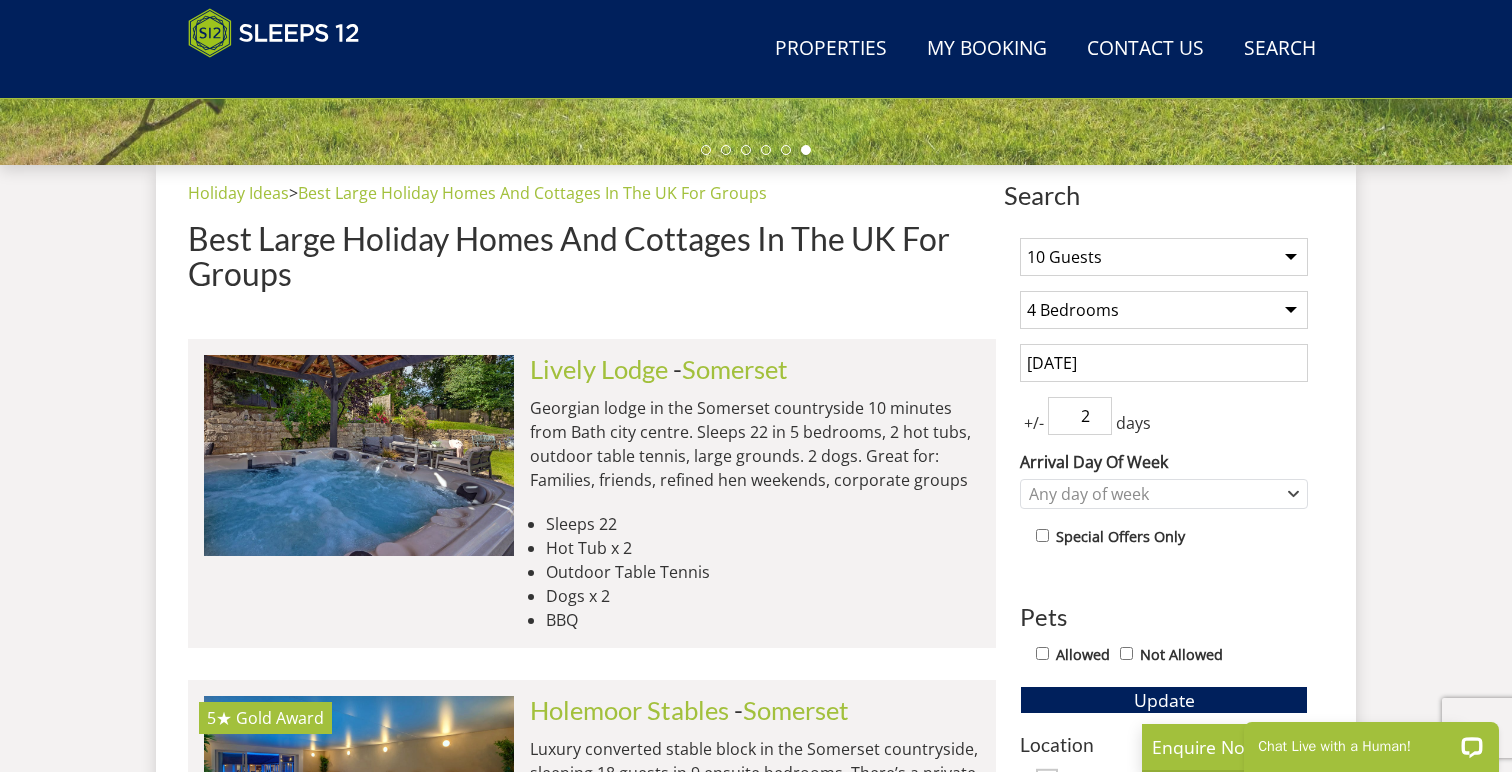 click on "23/08/2025" at bounding box center [1164, 363] 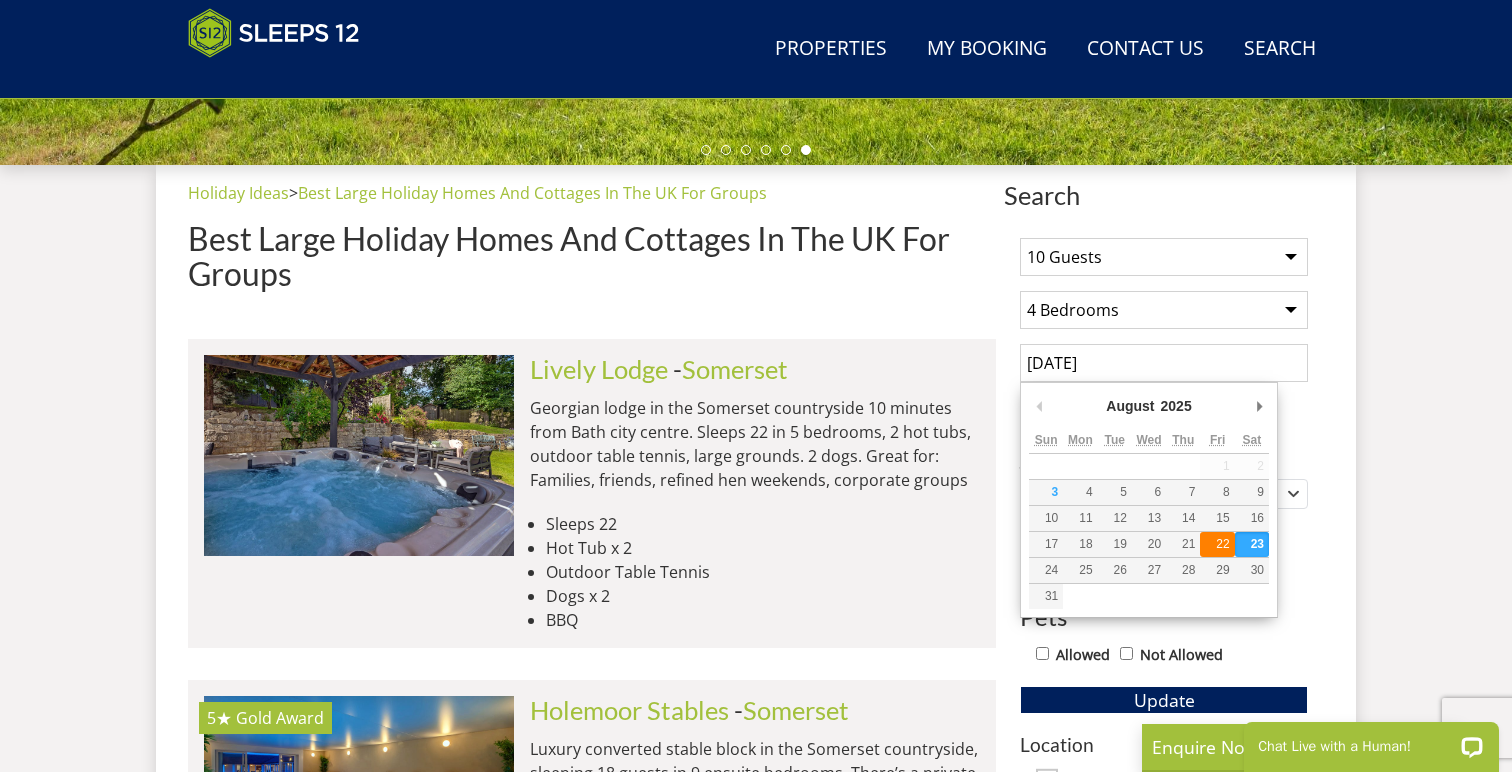 type on "22/08/2025" 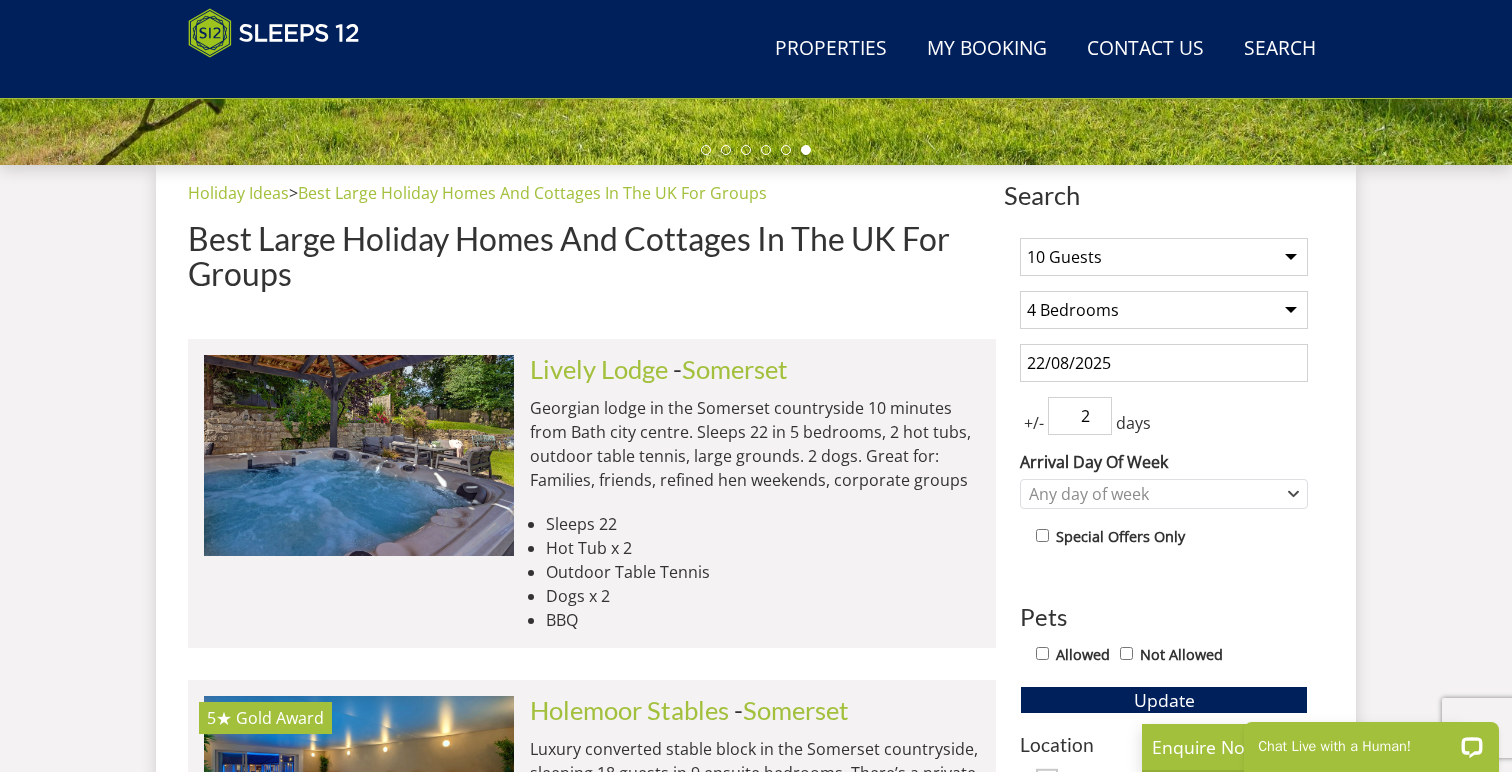 click on "2" at bounding box center (1080, 416) 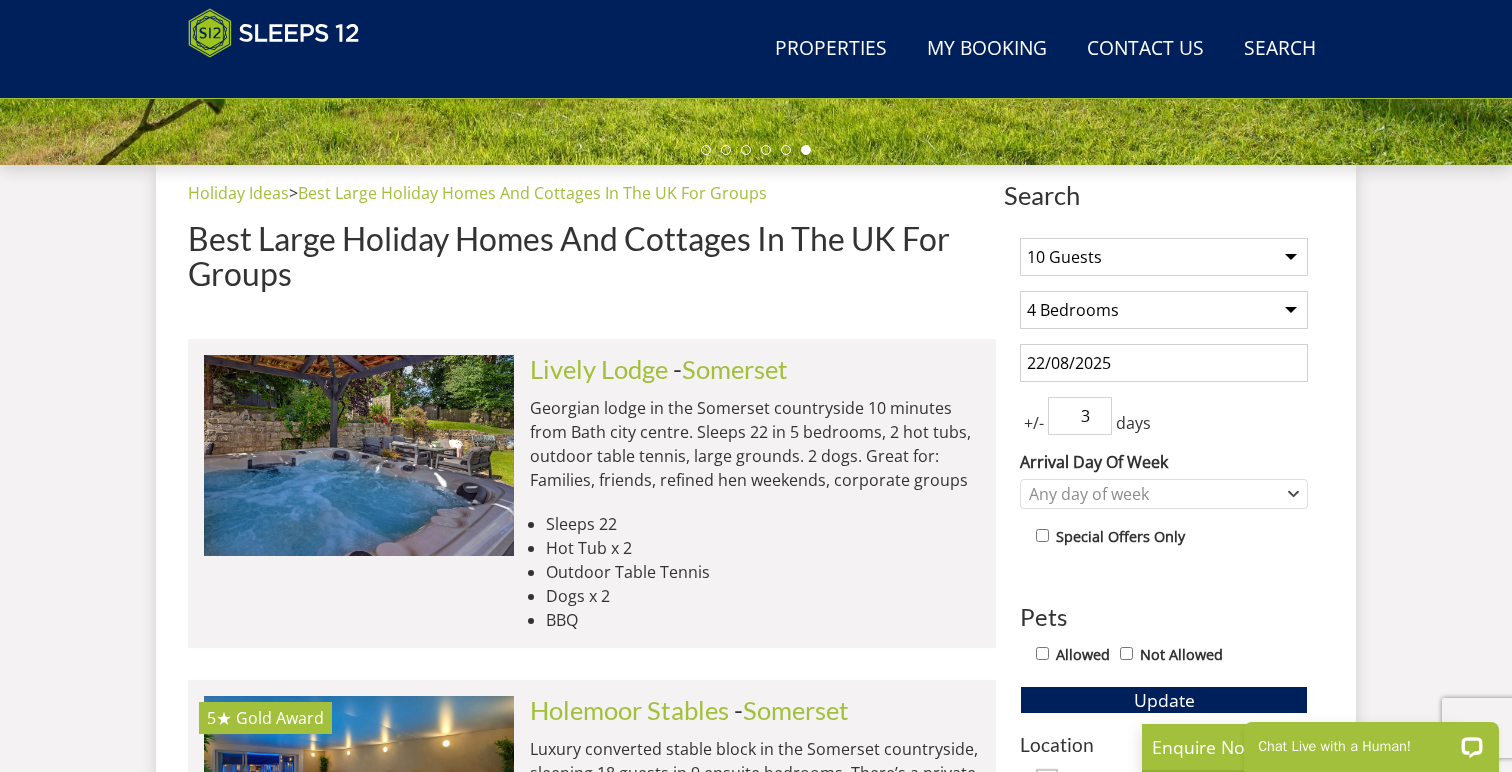 type on "3" 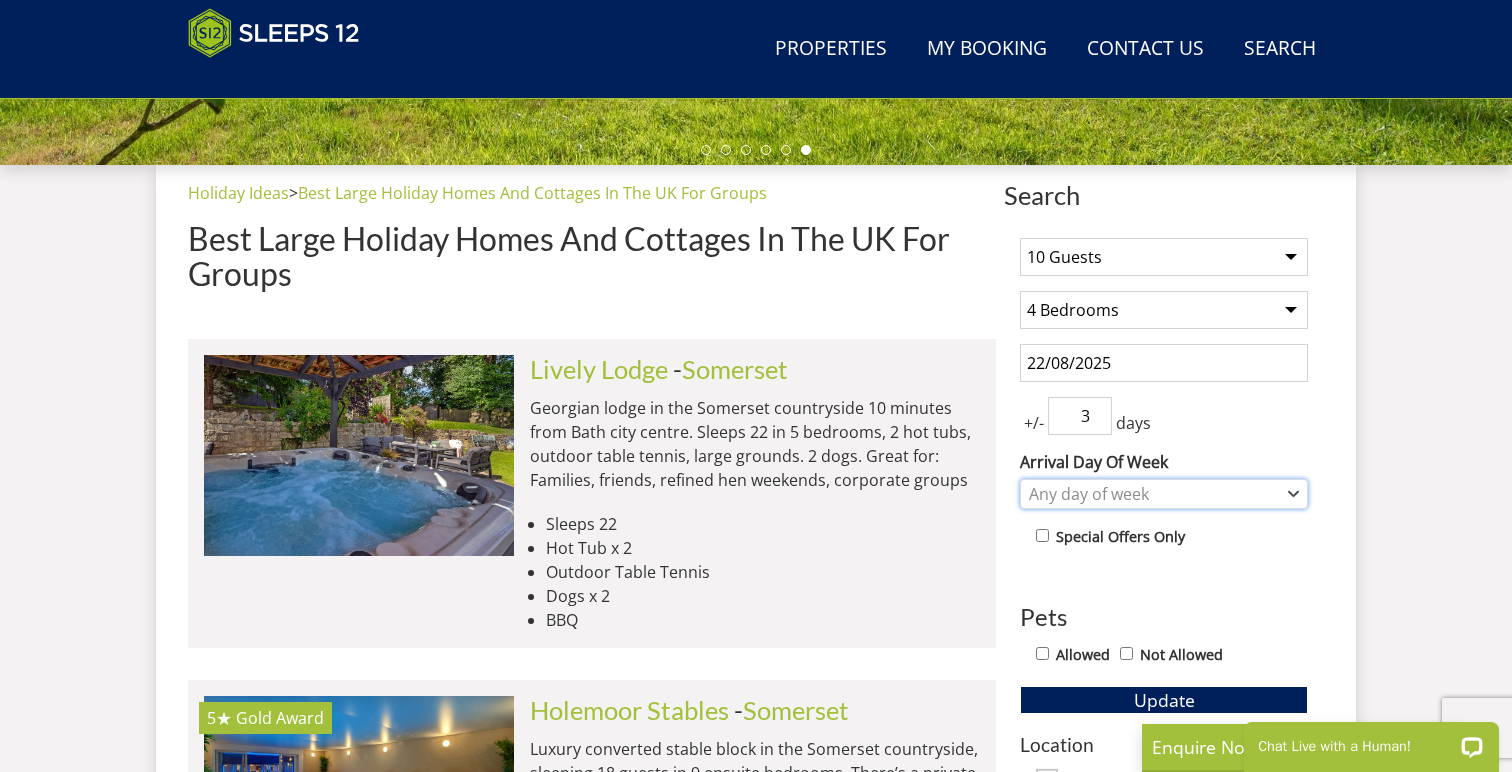 click on "Any day of week" at bounding box center (1153, 494) 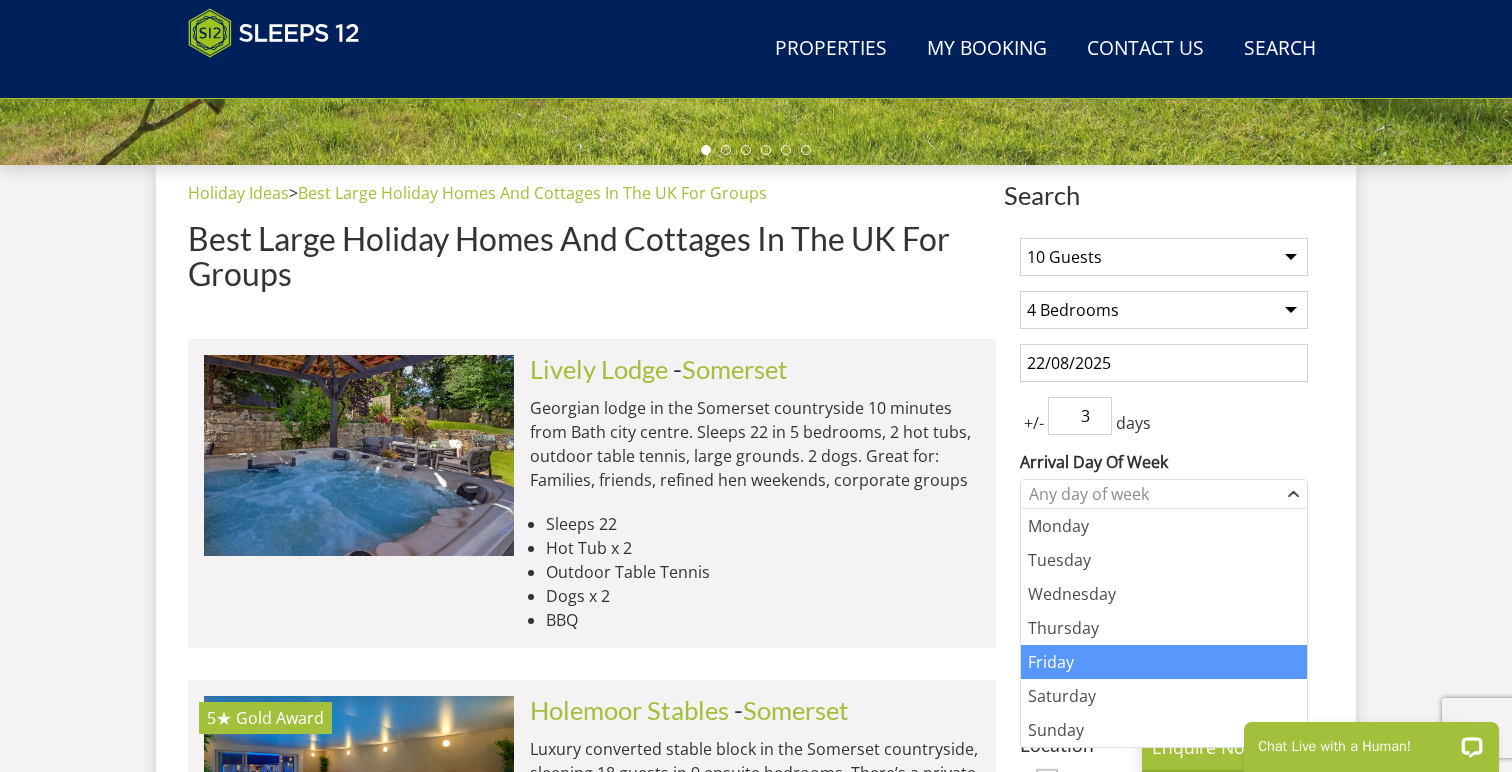 click on "Friday" at bounding box center (1164, 662) 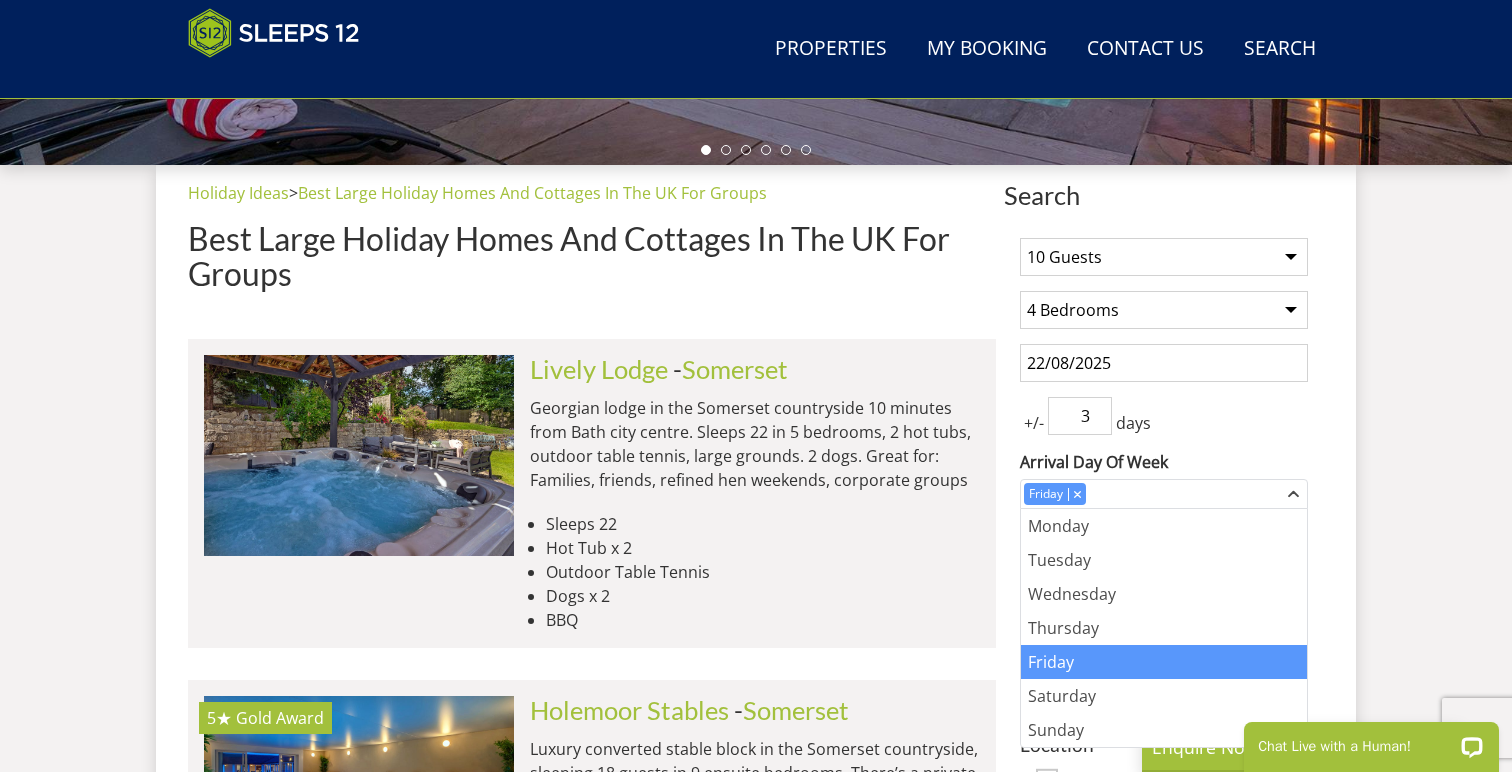 click on "Search
Menu
Properties
My Booking
Contact Us  01823 219805
Search  Check Availability
Guests
1
2
3
4
5
6
7
8
9
10
11
12
13
14
15
16
17
18
19
20
21
22
23
24
25
26
27
28
29
30
31
32
Date
03/08/2025
Search
Search
Search" at bounding box center (756, 3849) 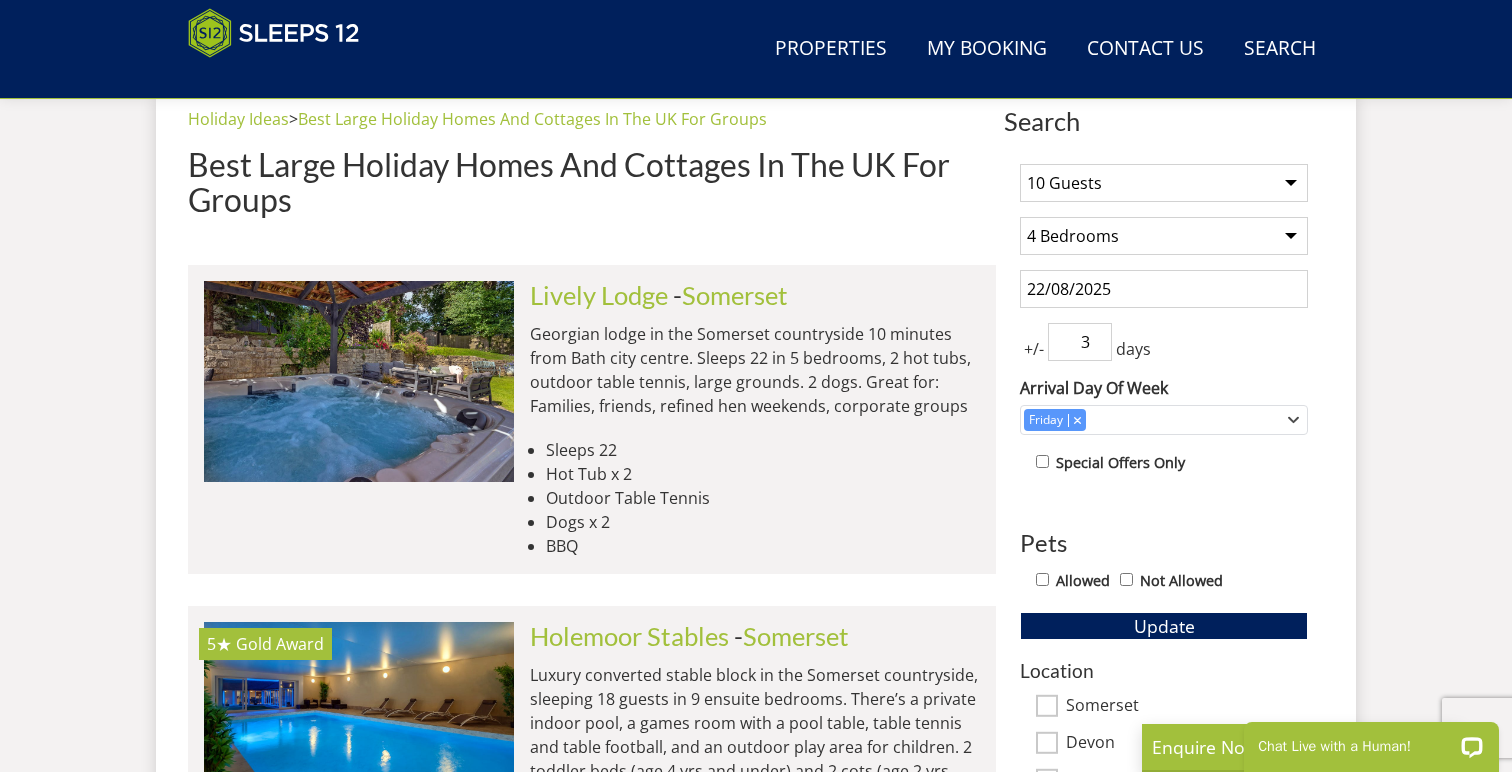scroll, scrollTop: 769, scrollLeft: 0, axis: vertical 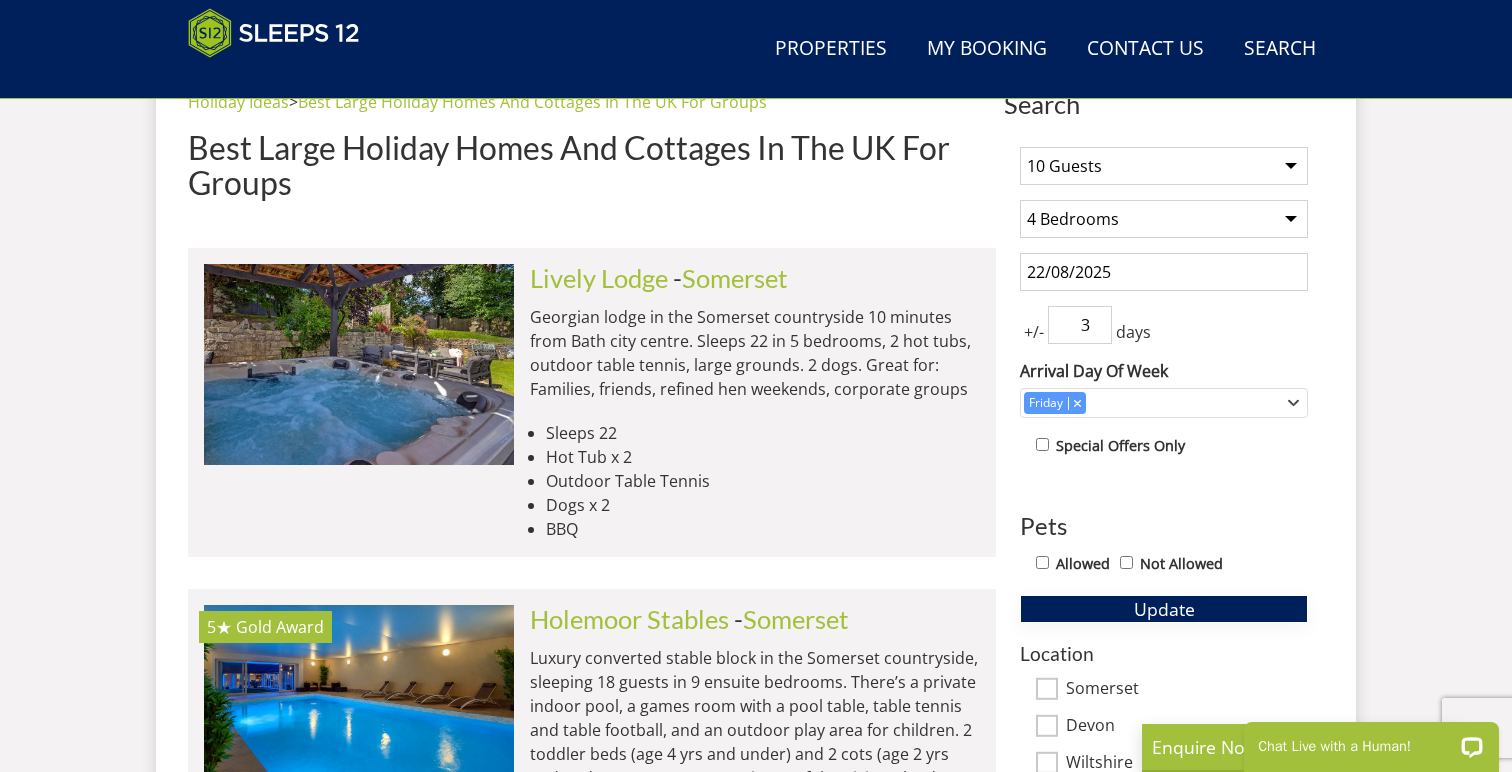 click on "Update" at bounding box center (1164, 609) 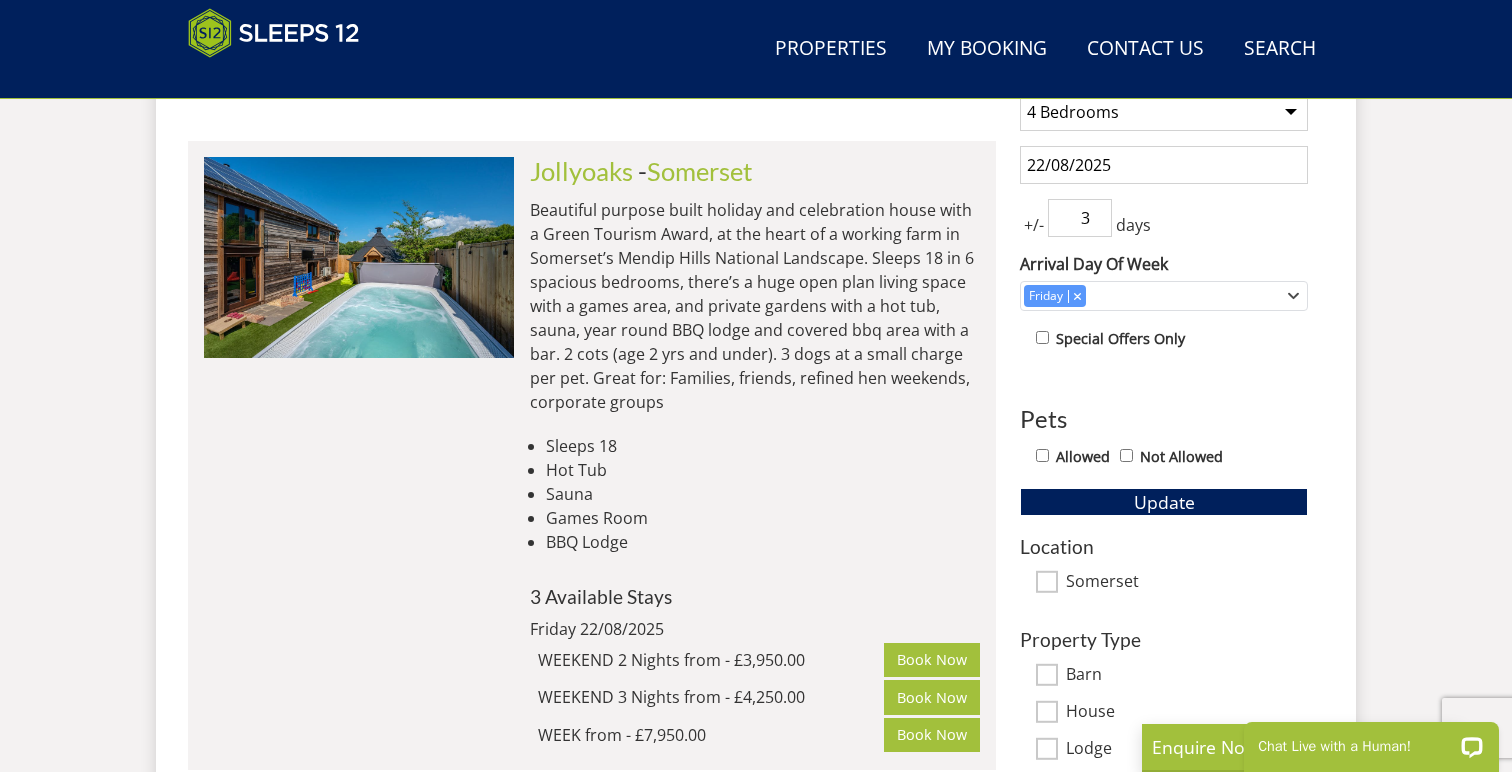 scroll, scrollTop: 856, scrollLeft: 0, axis: vertical 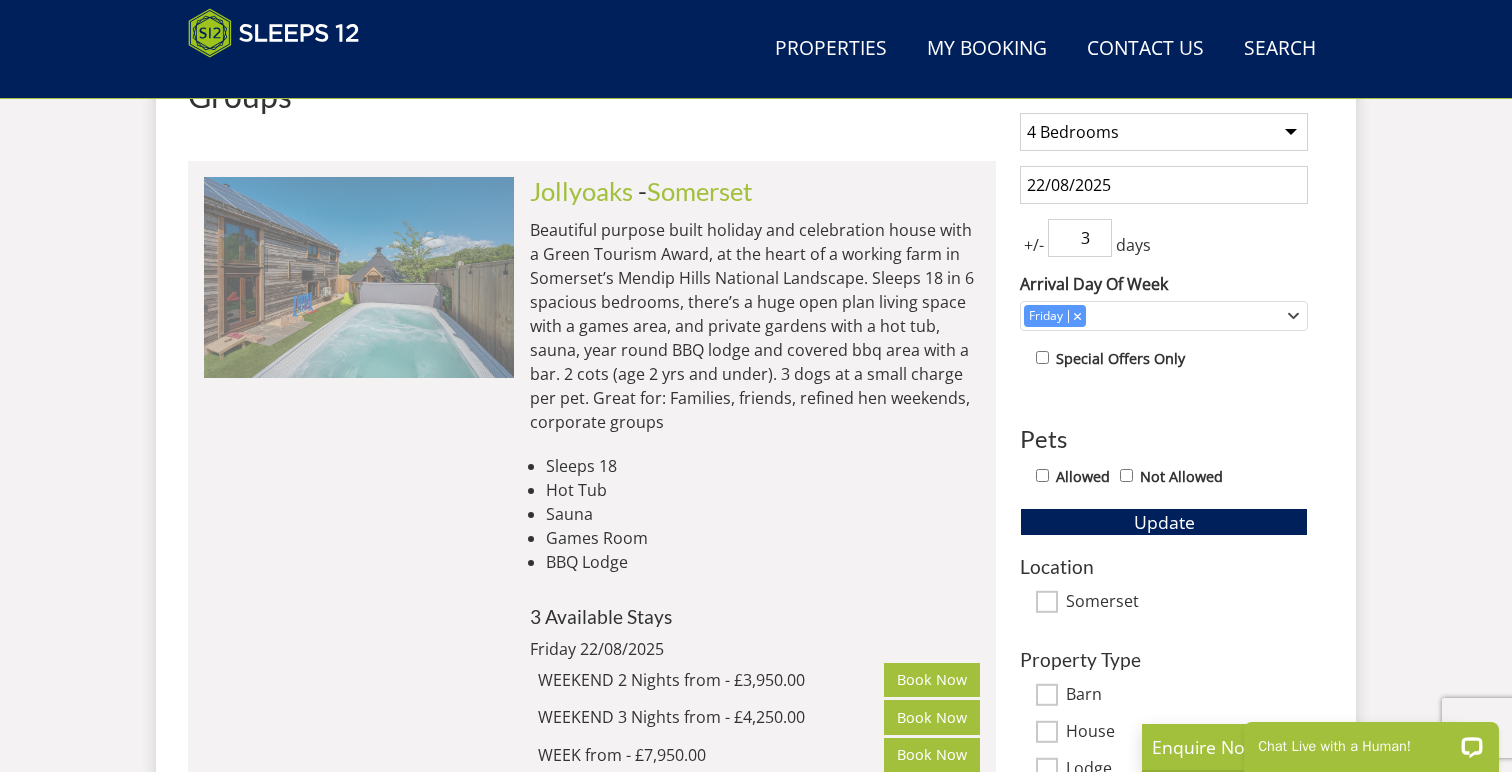 click at bounding box center (359, 277) 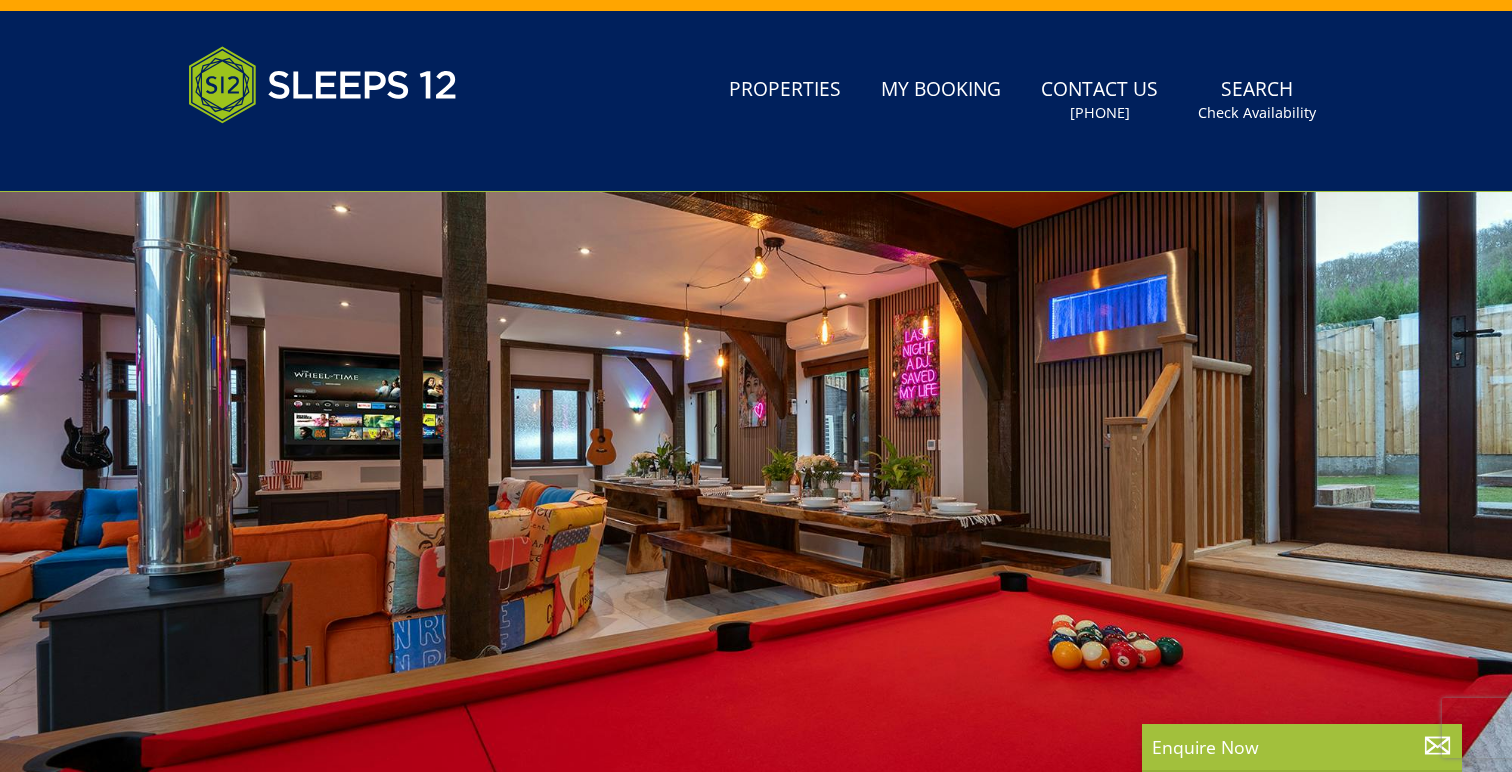 scroll, scrollTop: 35, scrollLeft: 0, axis: vertical 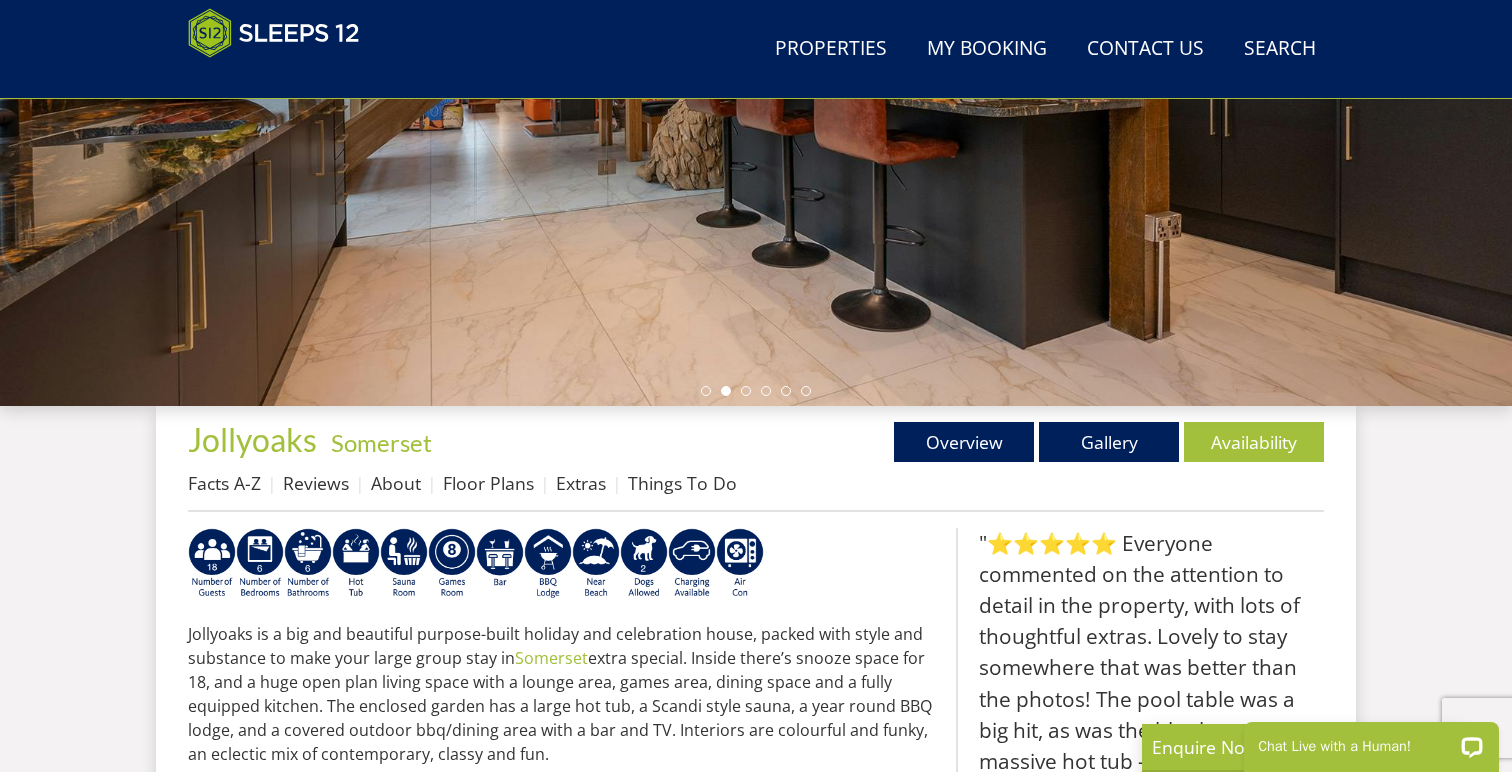 select on "10" 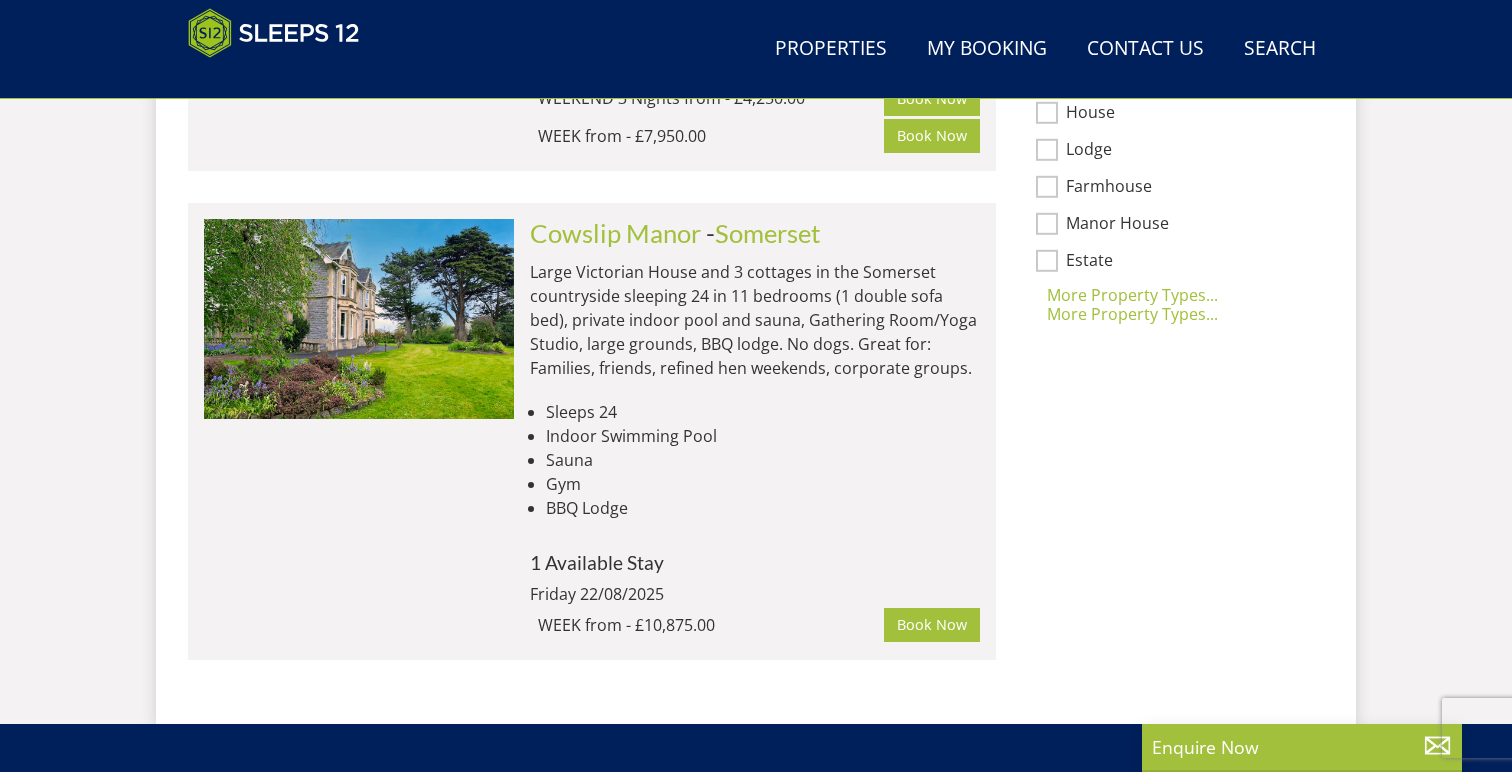 scroll, scrollTop: 1476, scrollLeft: 0, axis: vertical 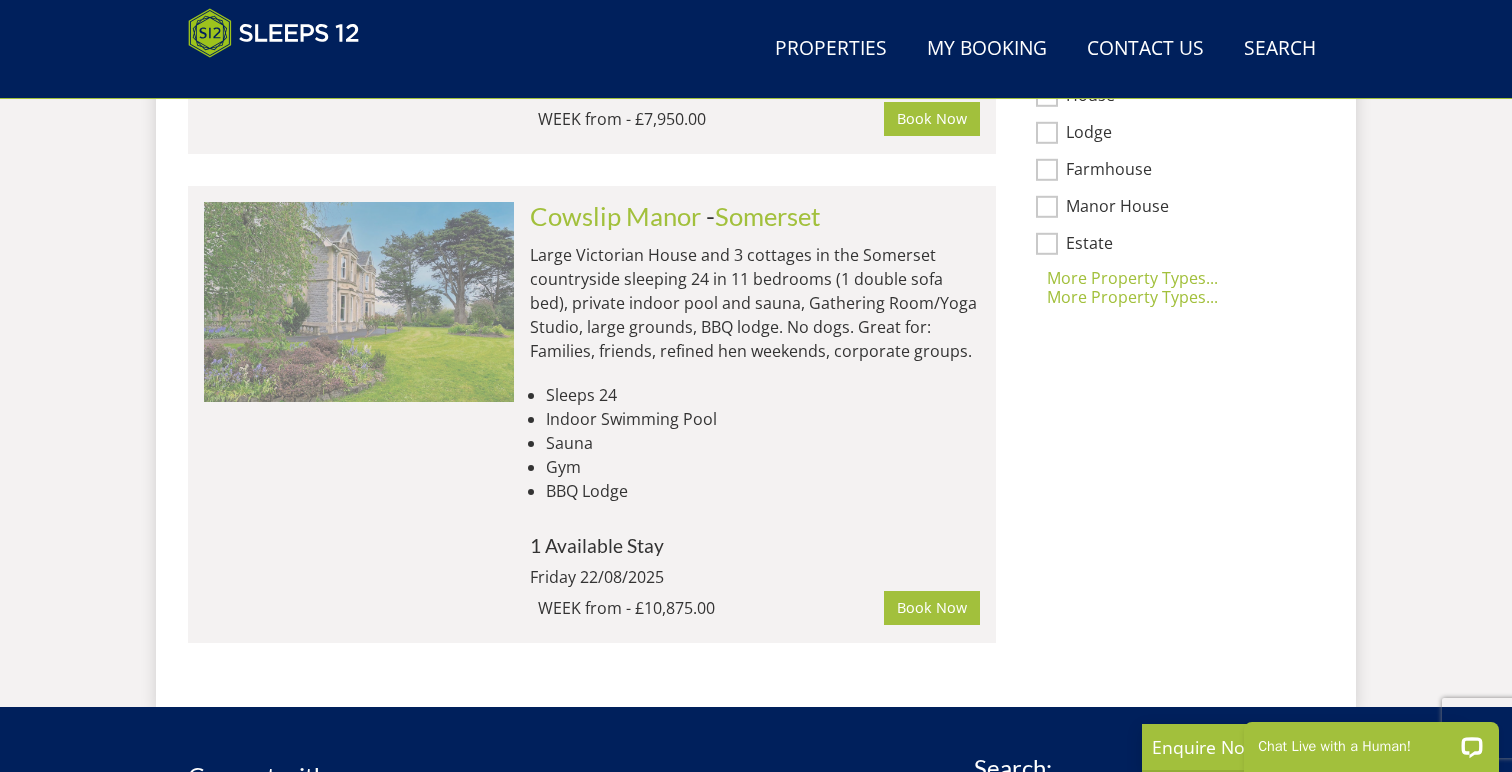 click at bounding box center [359, 302] 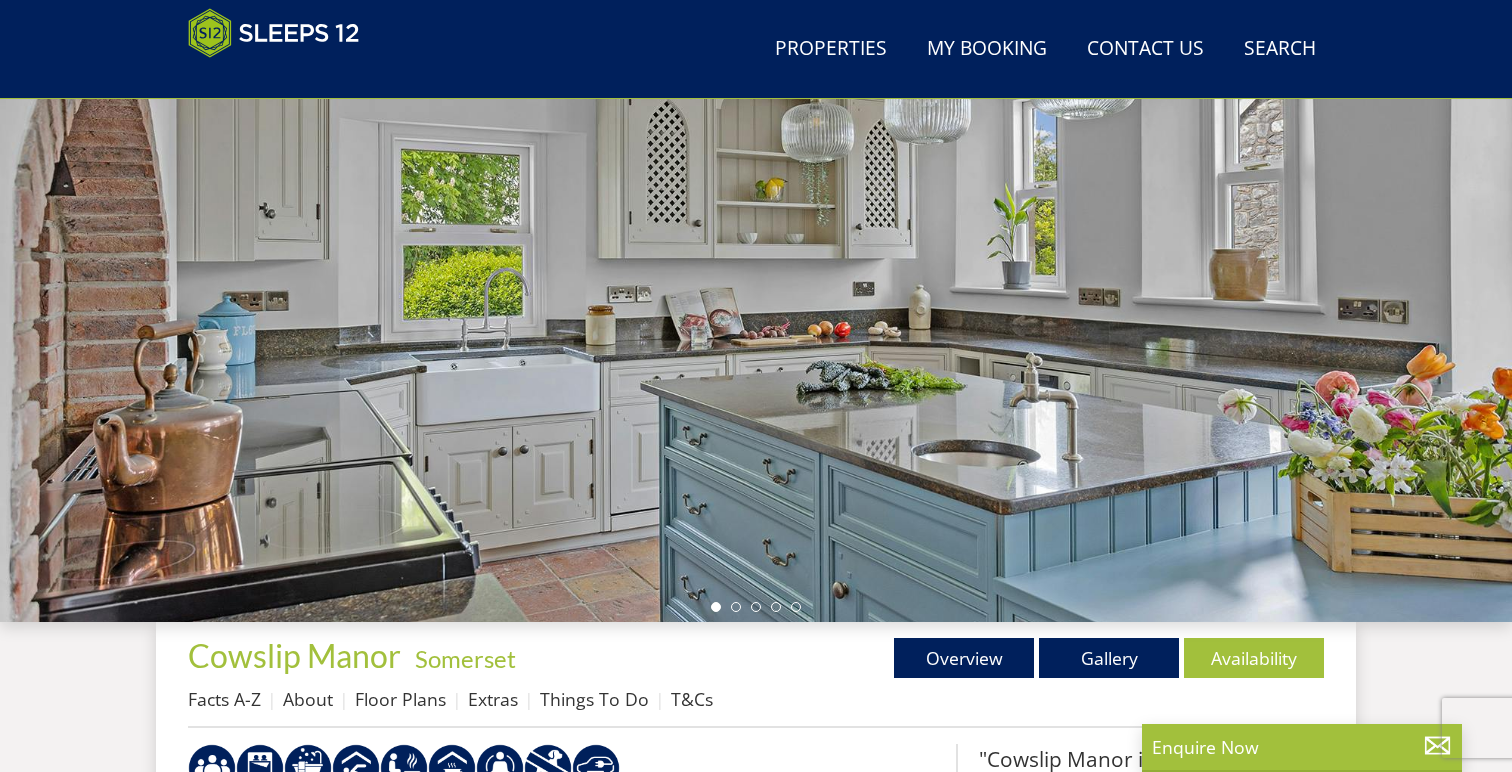 scroll, scrollTop: 223, scrollLeft: 0, axis: vertical 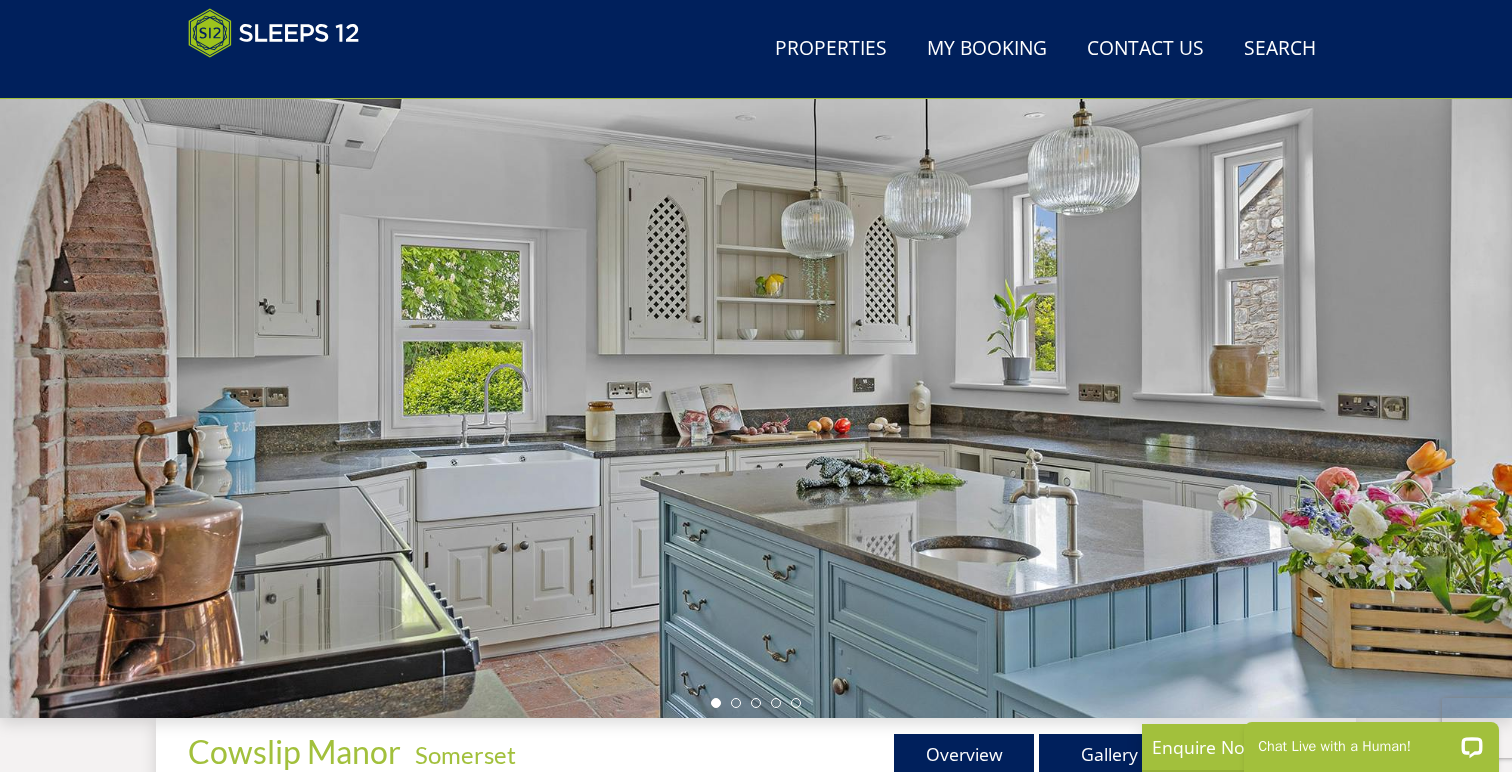 click at bounding box center [756, 368] 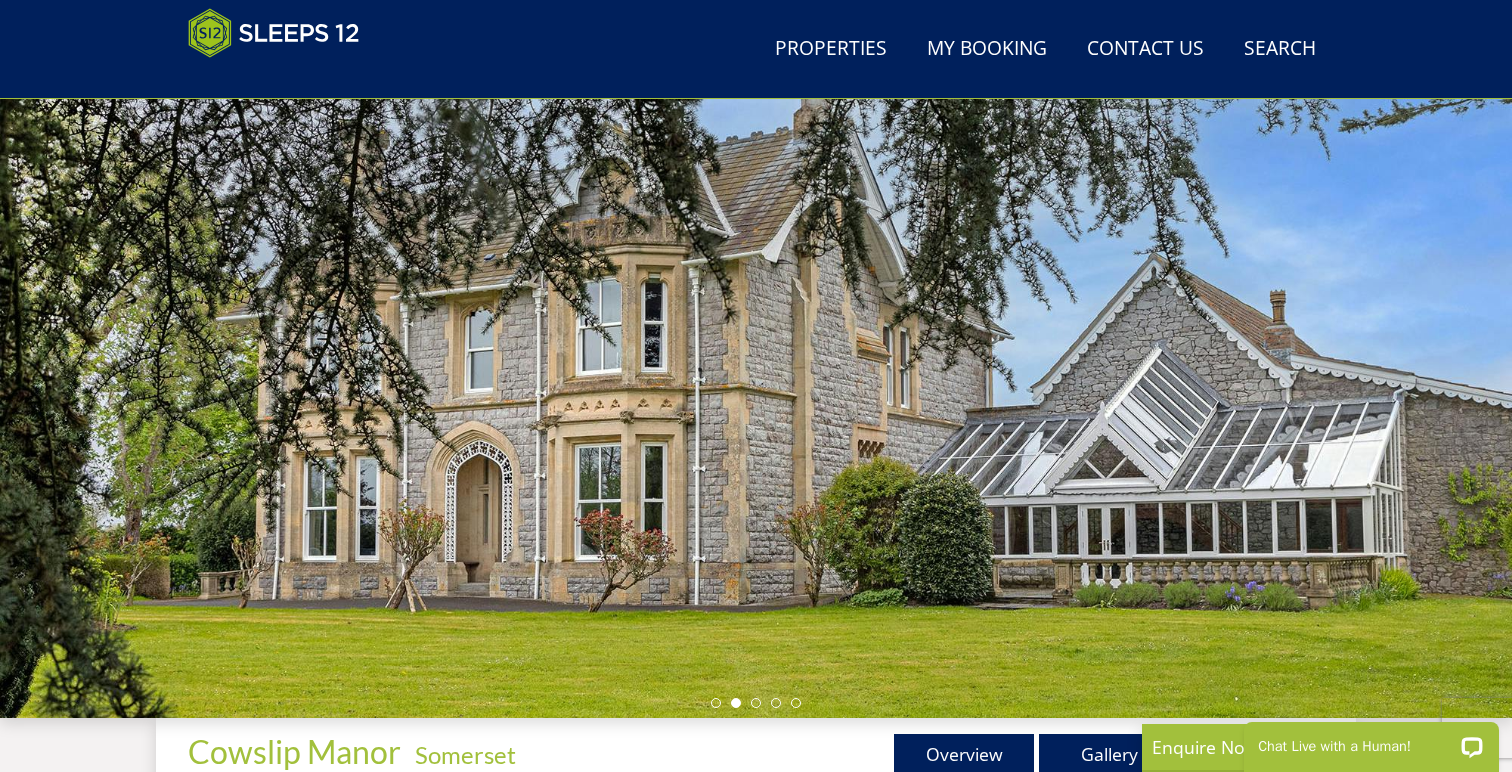 click at bounding box center (756, 368) 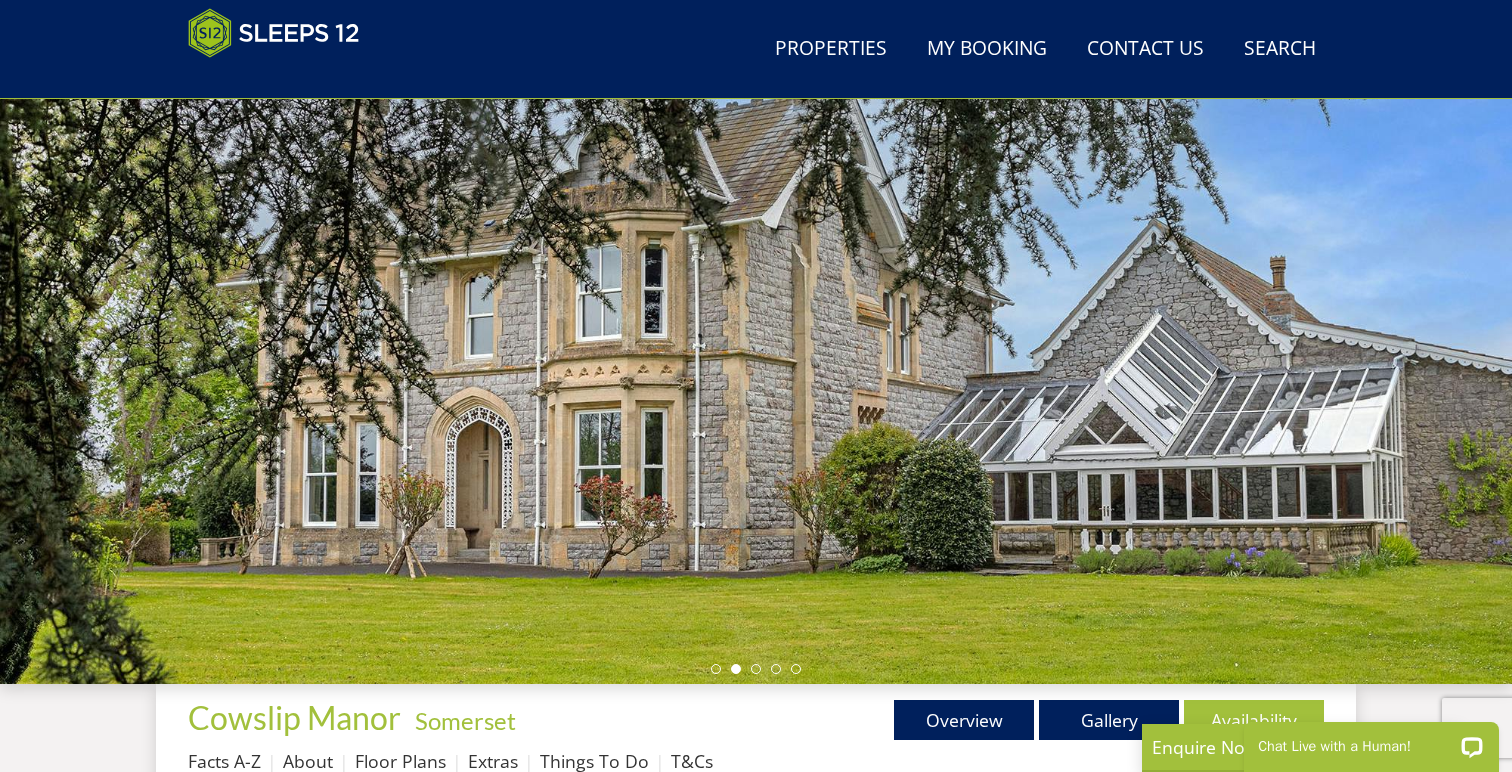 scroll, scrollTop: 169, scrollLeft: 0, axis: vertical 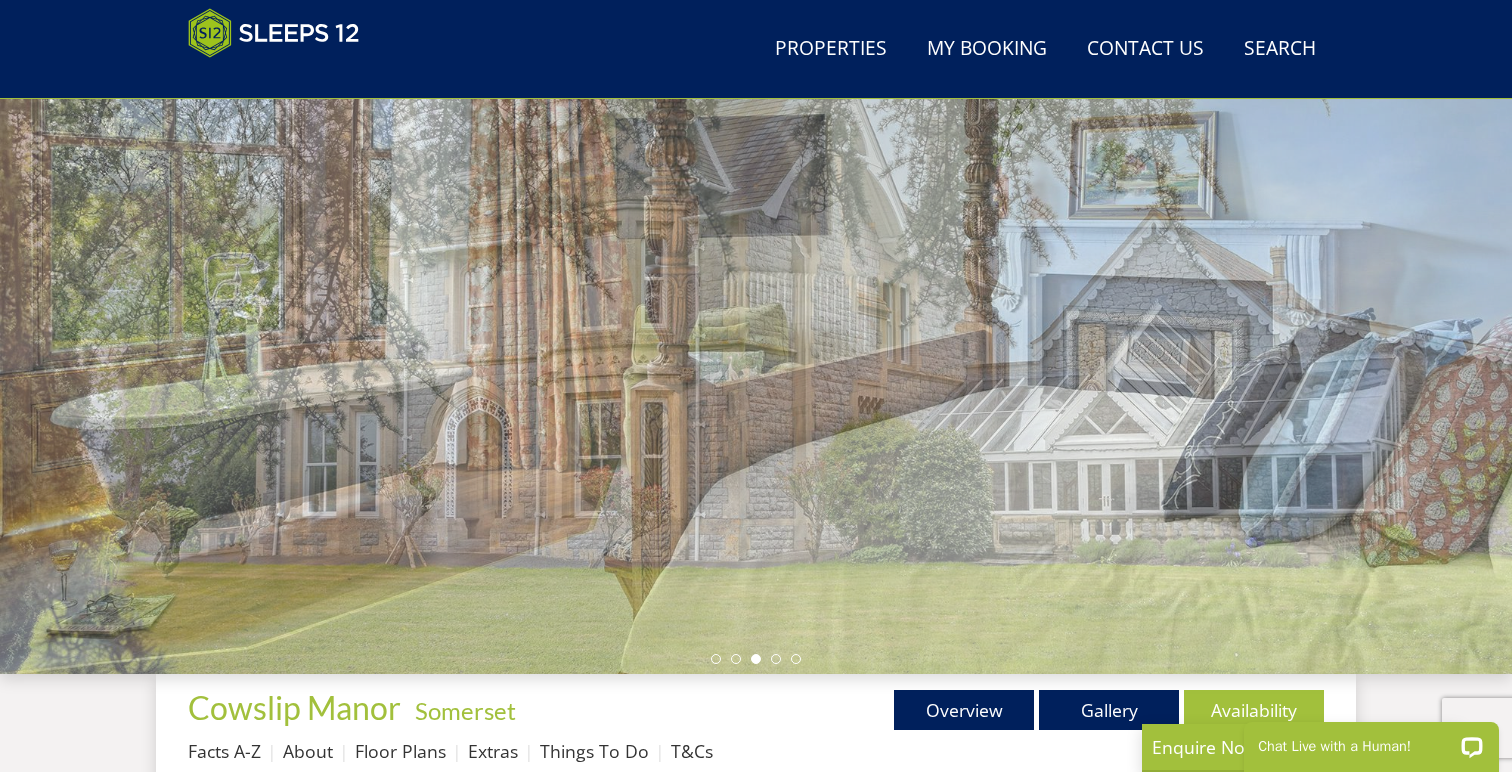 click at bounding box center (756, 324) 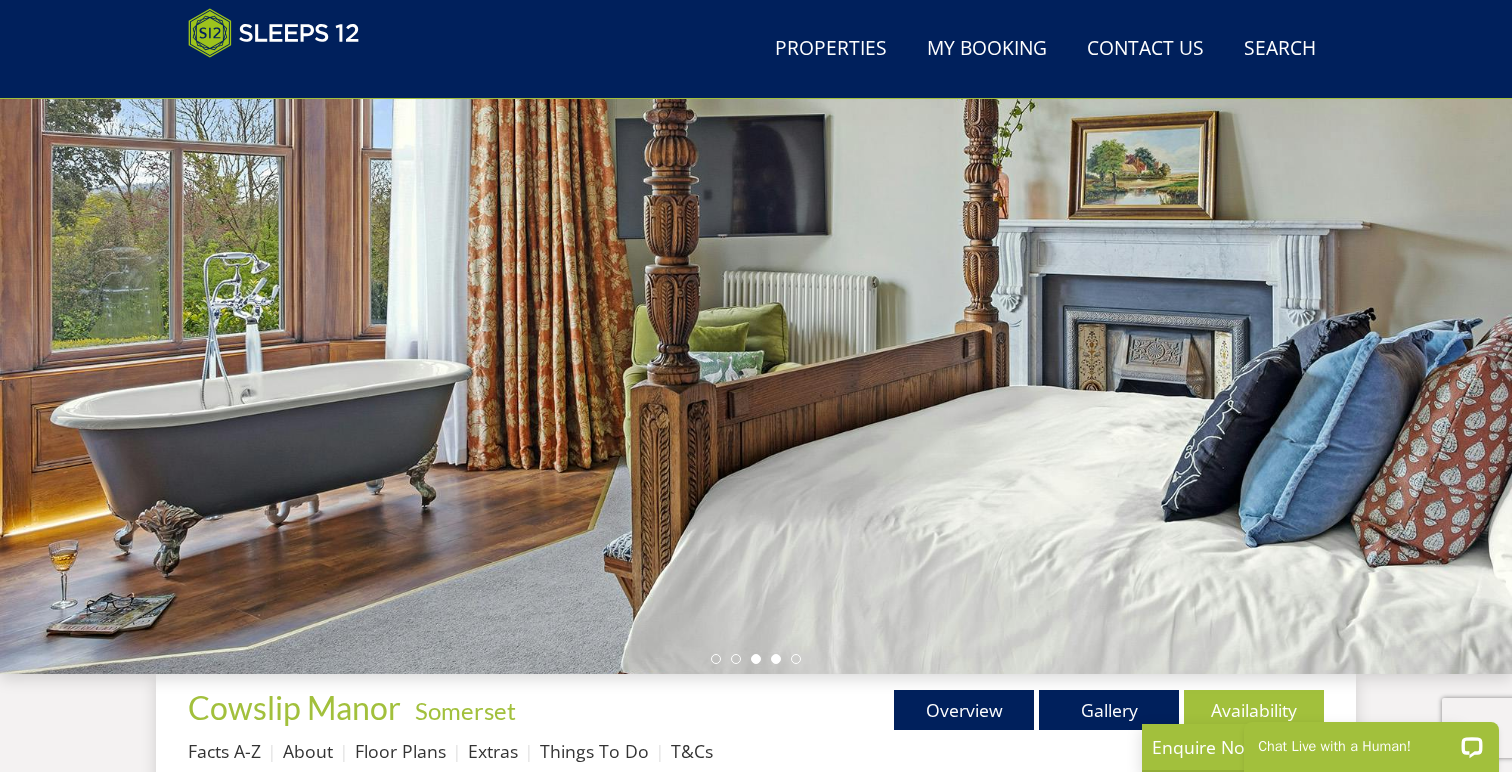click at bounding box center [776, 659] 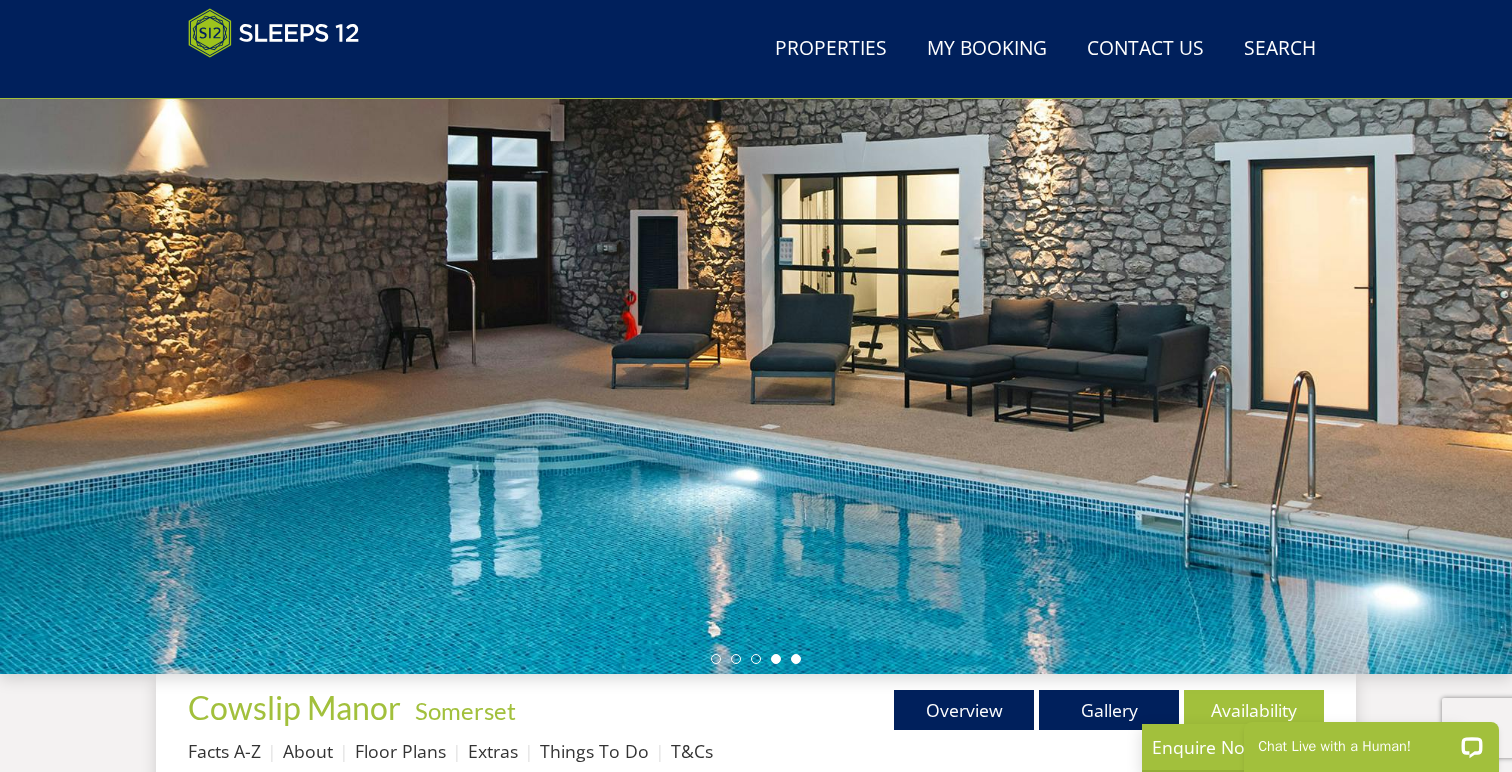 click at bounding box center (796, 659) 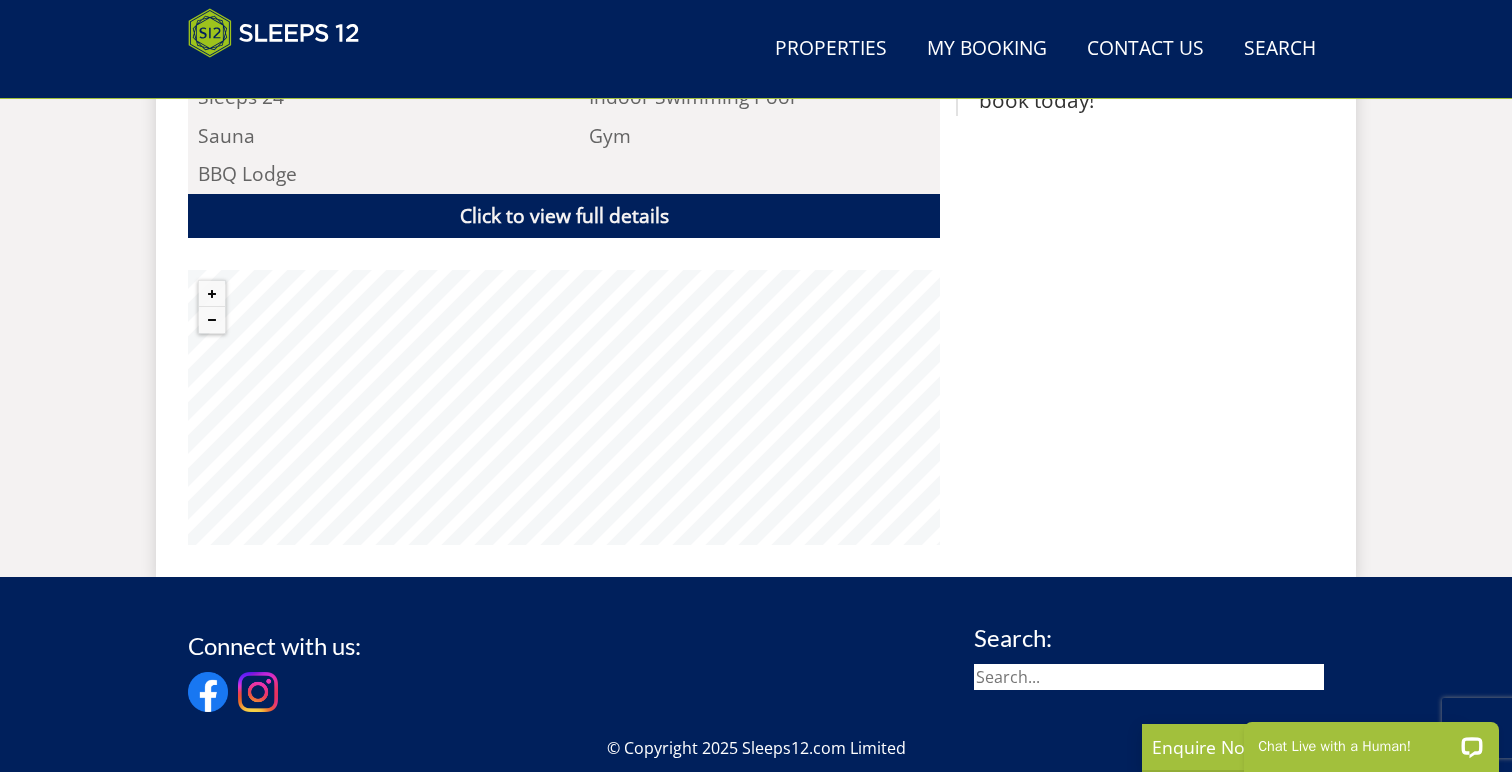 scroll, scrollTop: 1537, scrollLeft: 0, axis: vertical 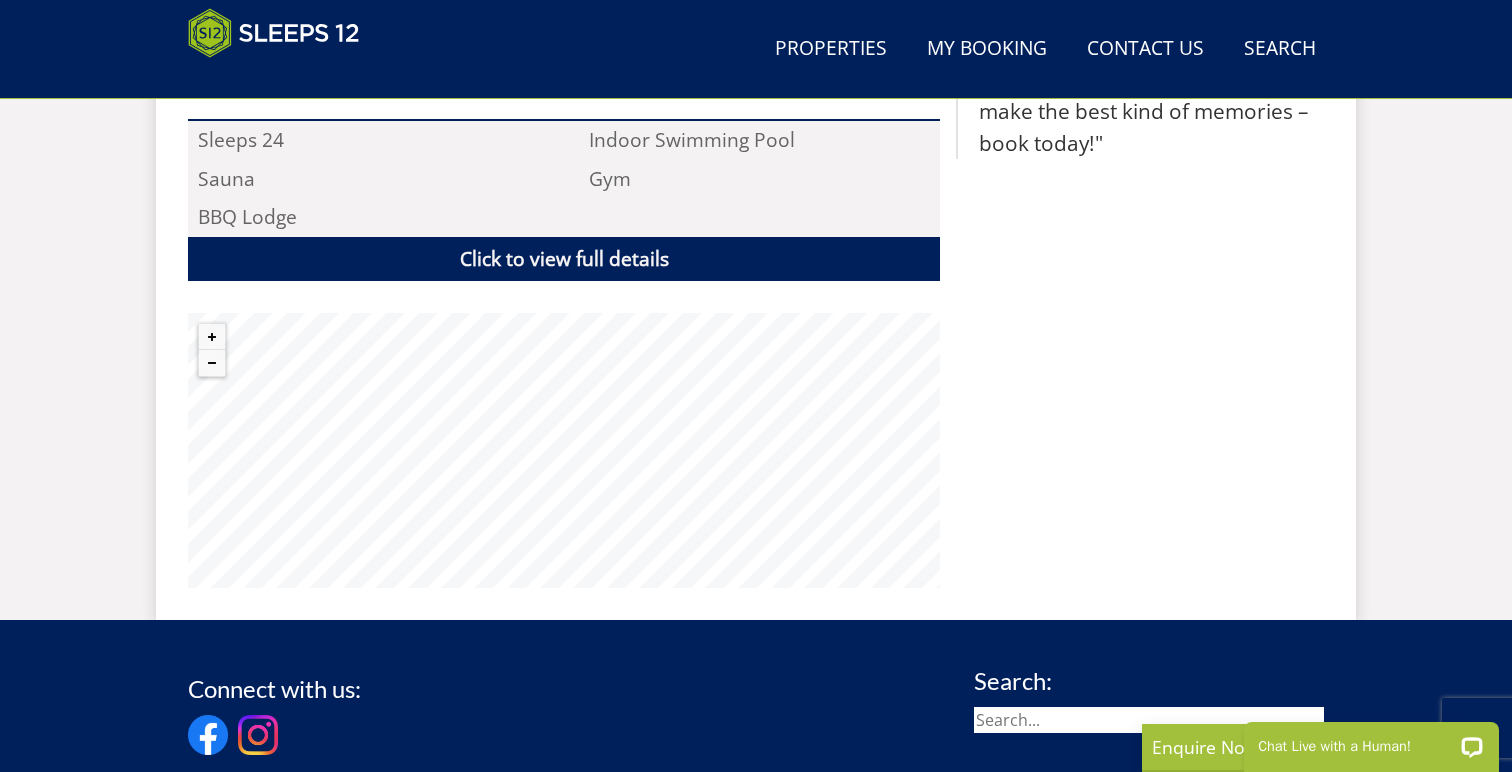 select on "10" 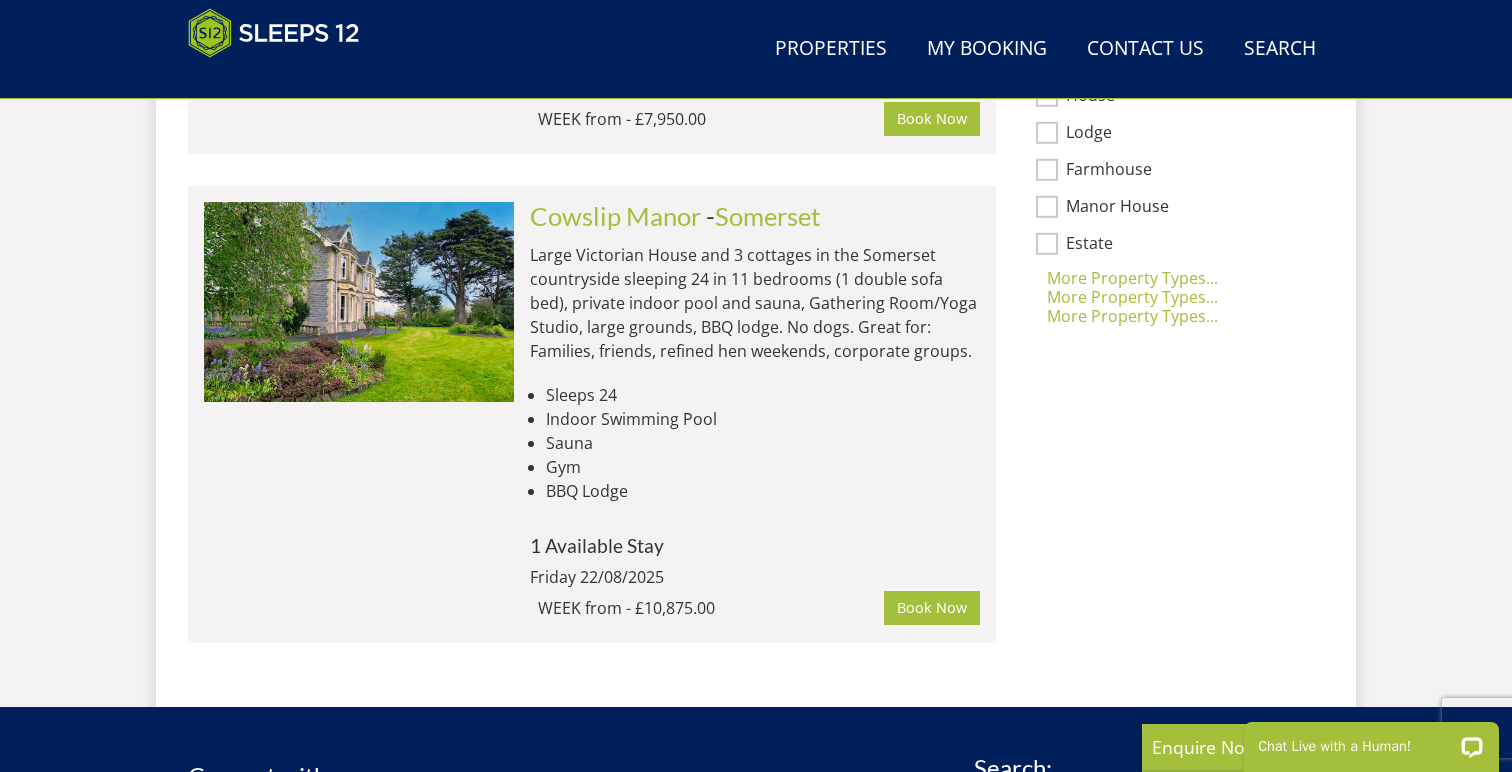 scroll, scrollTop: 0, scrollLeft: 0, axis: both 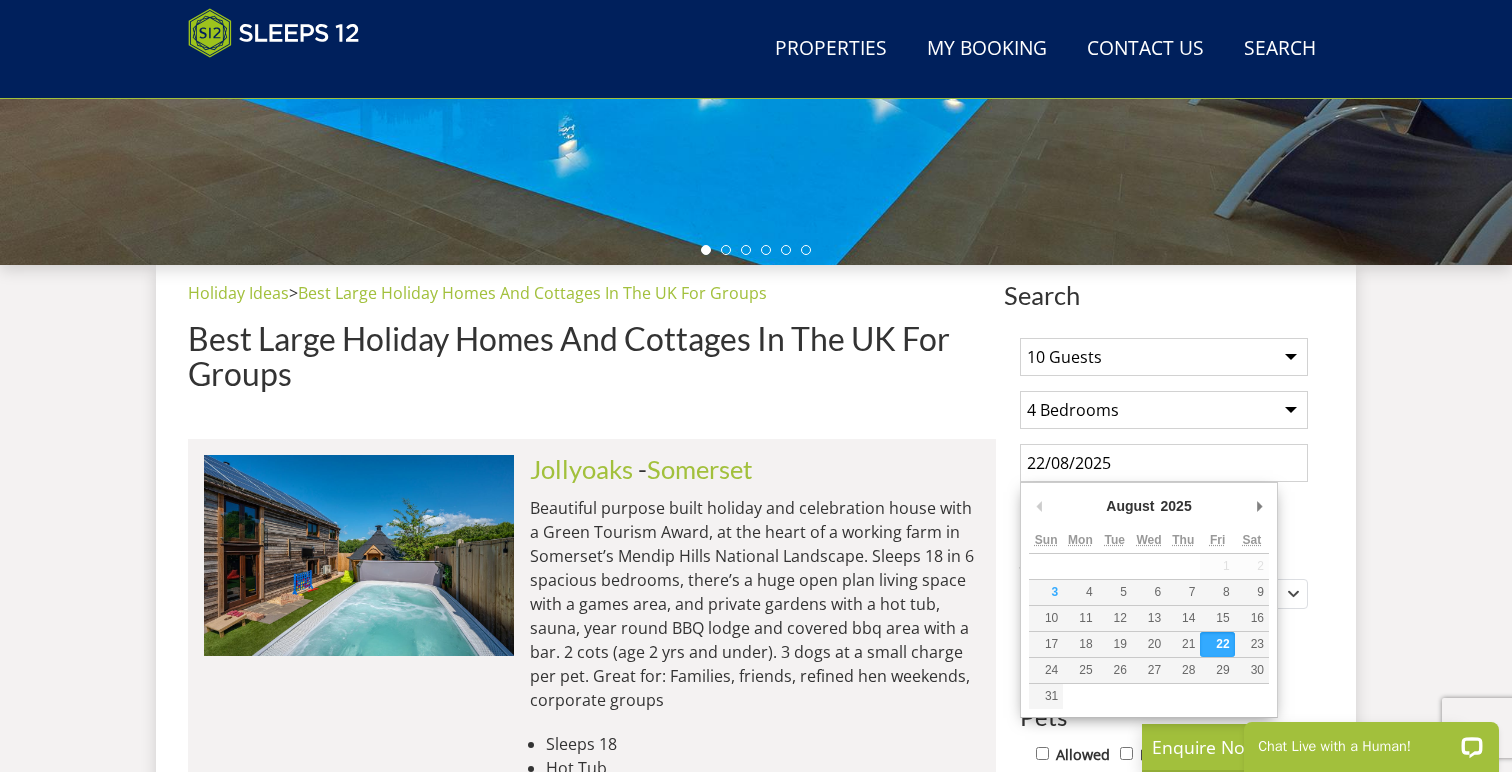 click on "22/08/2025" at bounding box center (1164, 463) 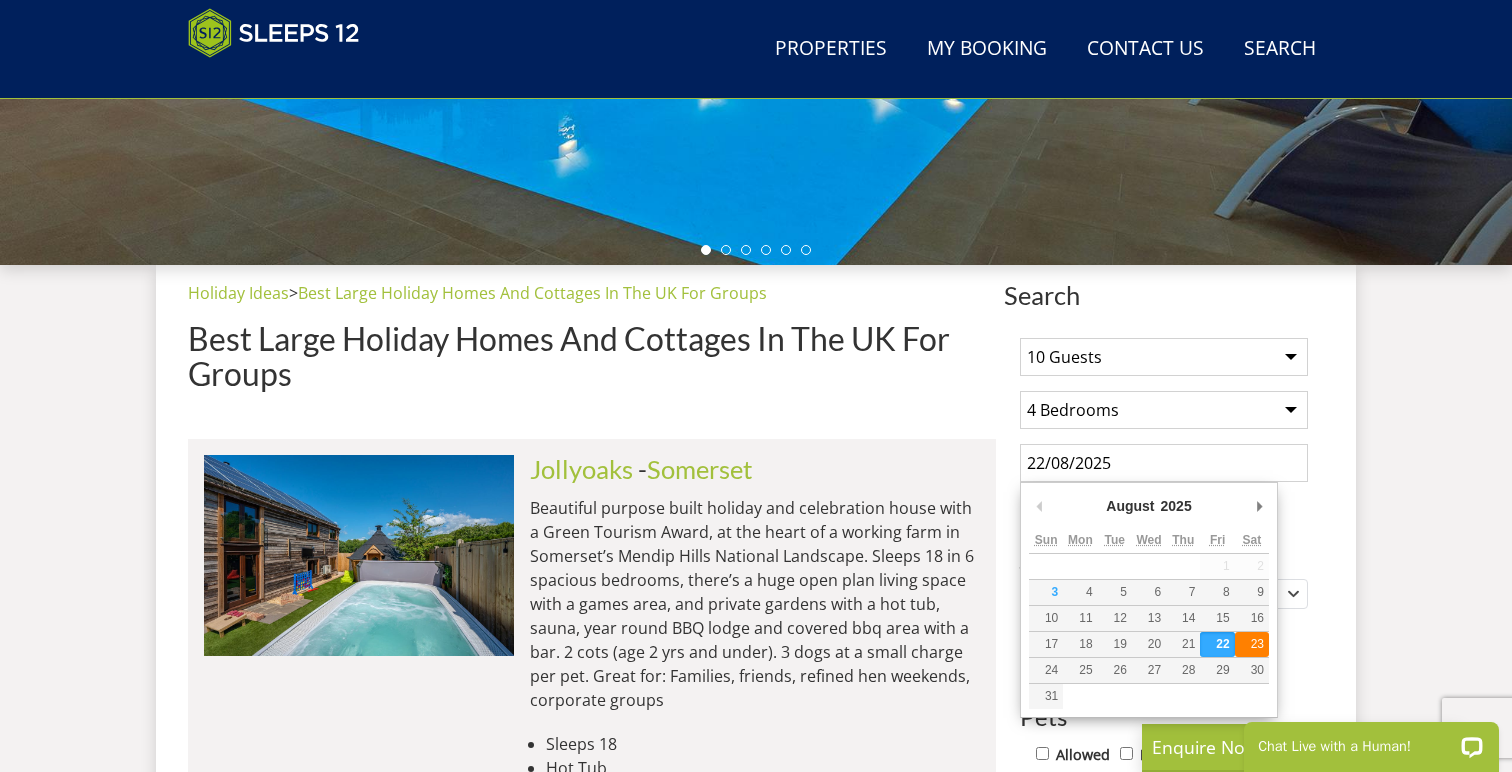 type on "23/08/2025" 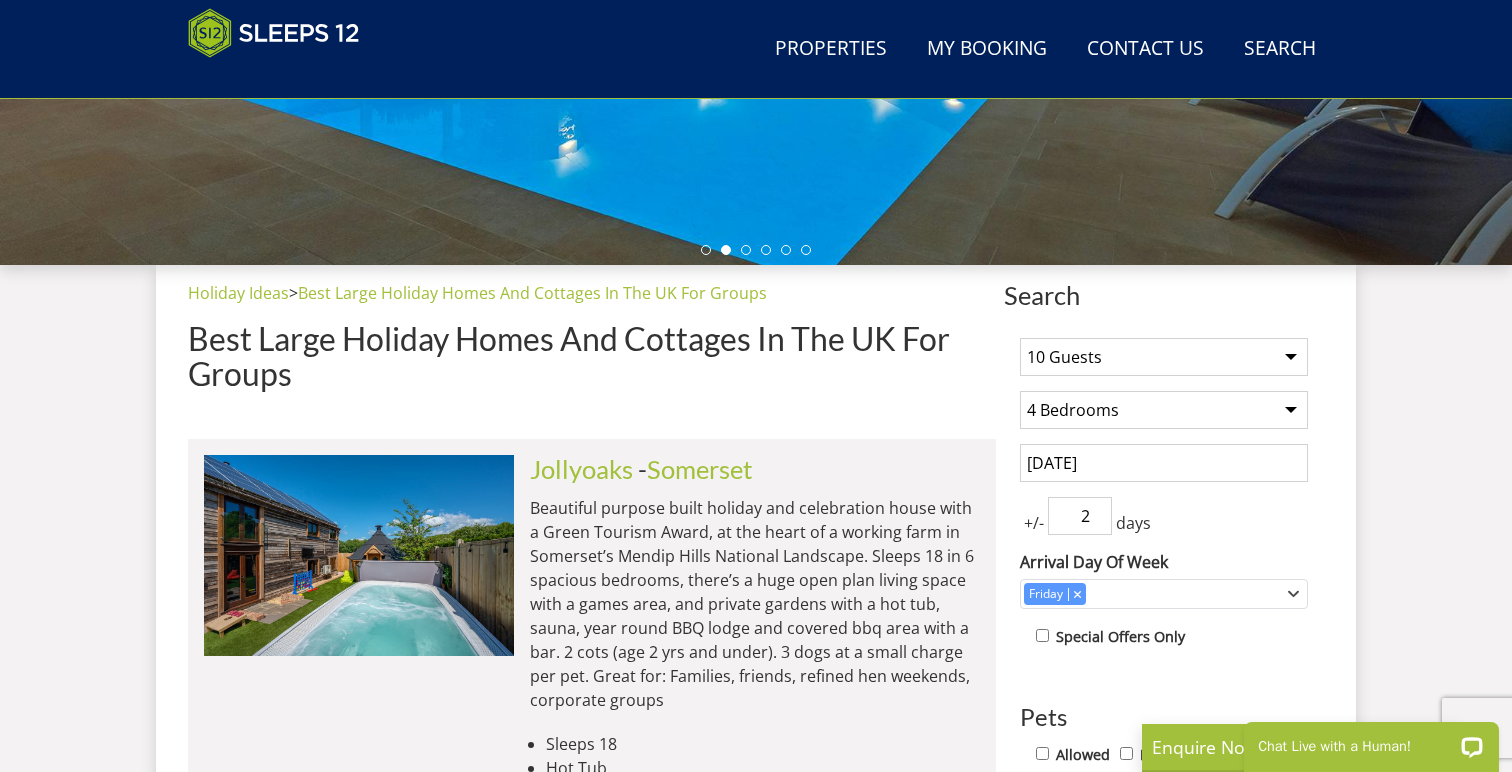 type on "2" 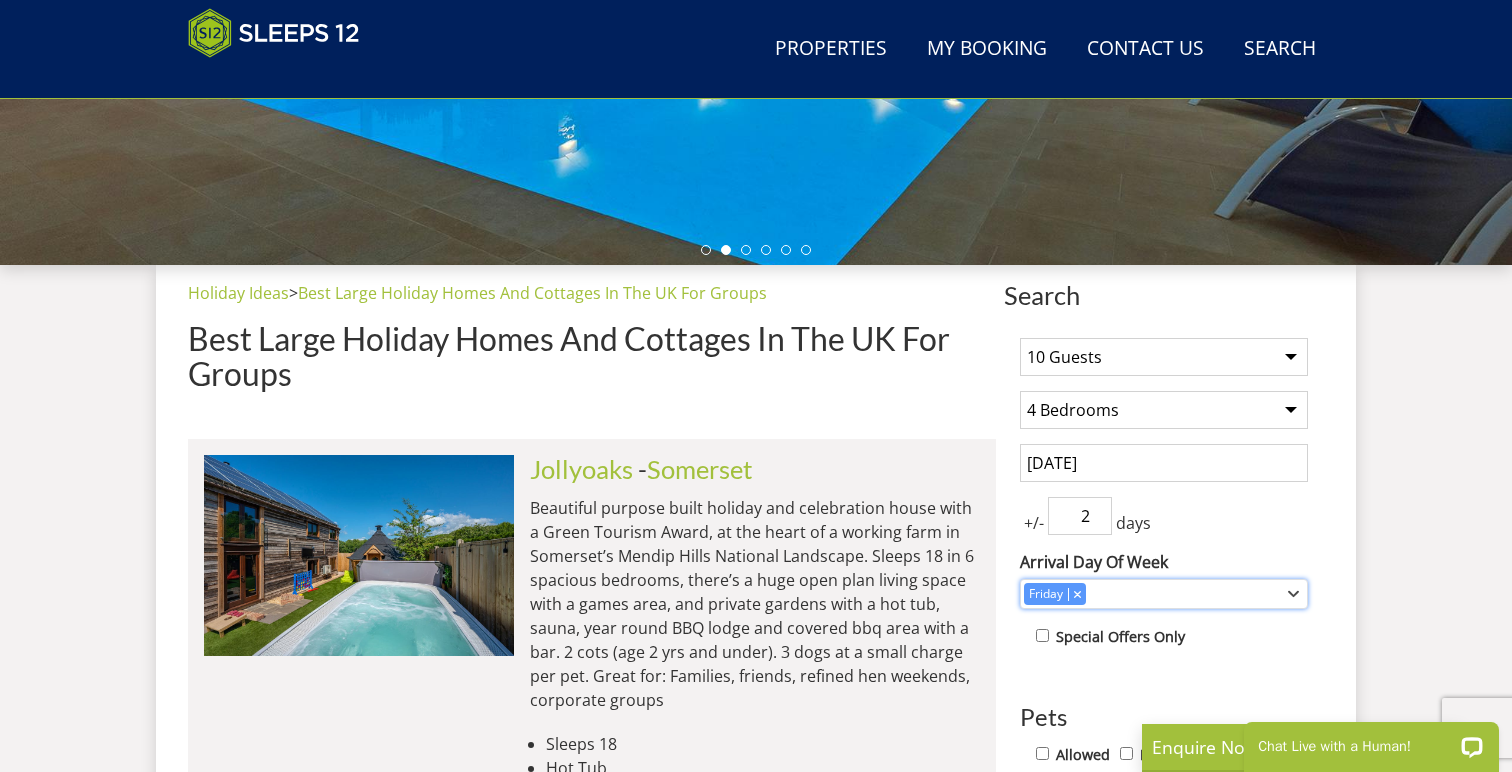 click at bounding box center (1077, 593) 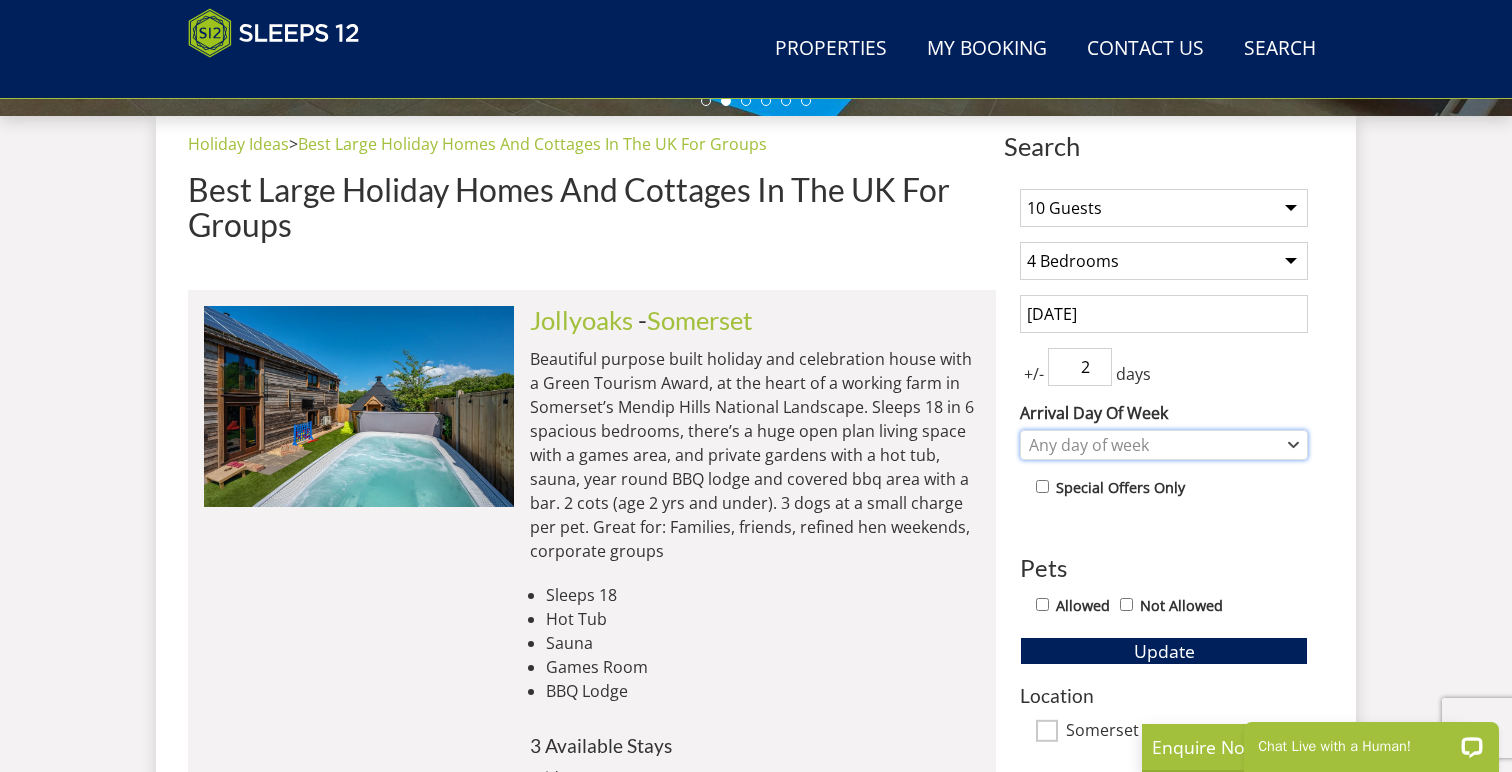 scroll, scrollTop: 730, scrollLeft: 0, axis: vertical 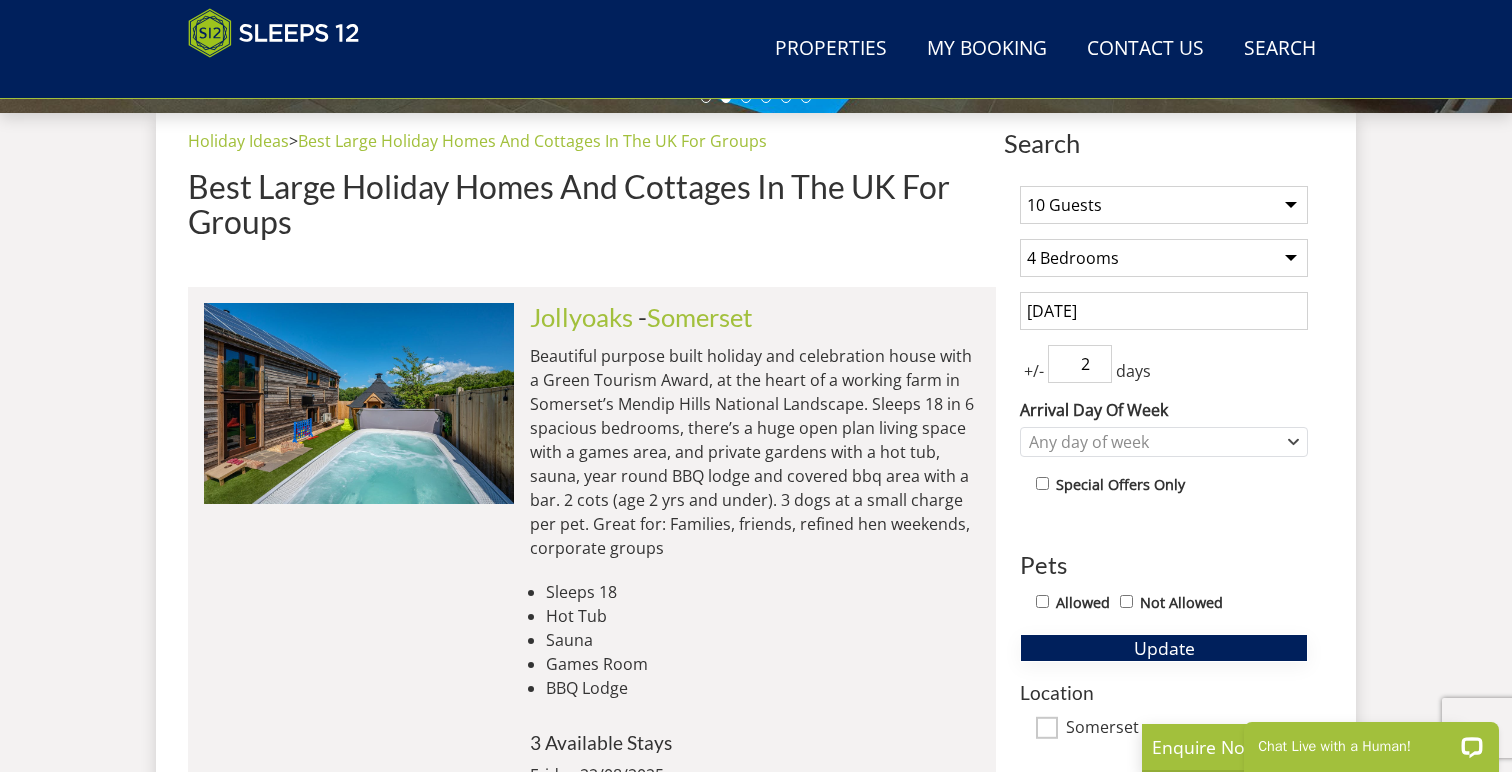 click on "Update" at bounding box center (1164, 648) 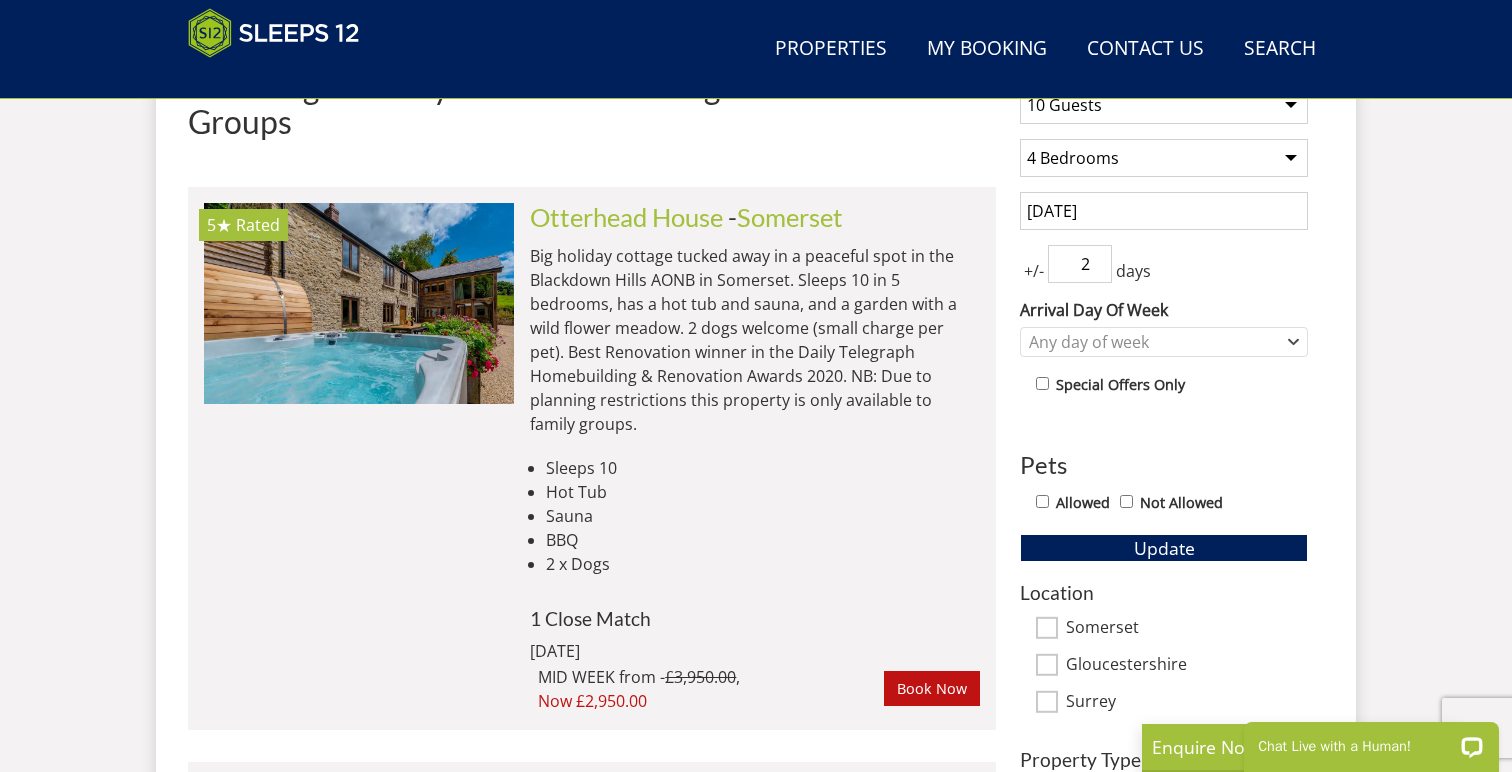 scroll, scrollTop: 823, scrollLeft: 0, axis: vertical 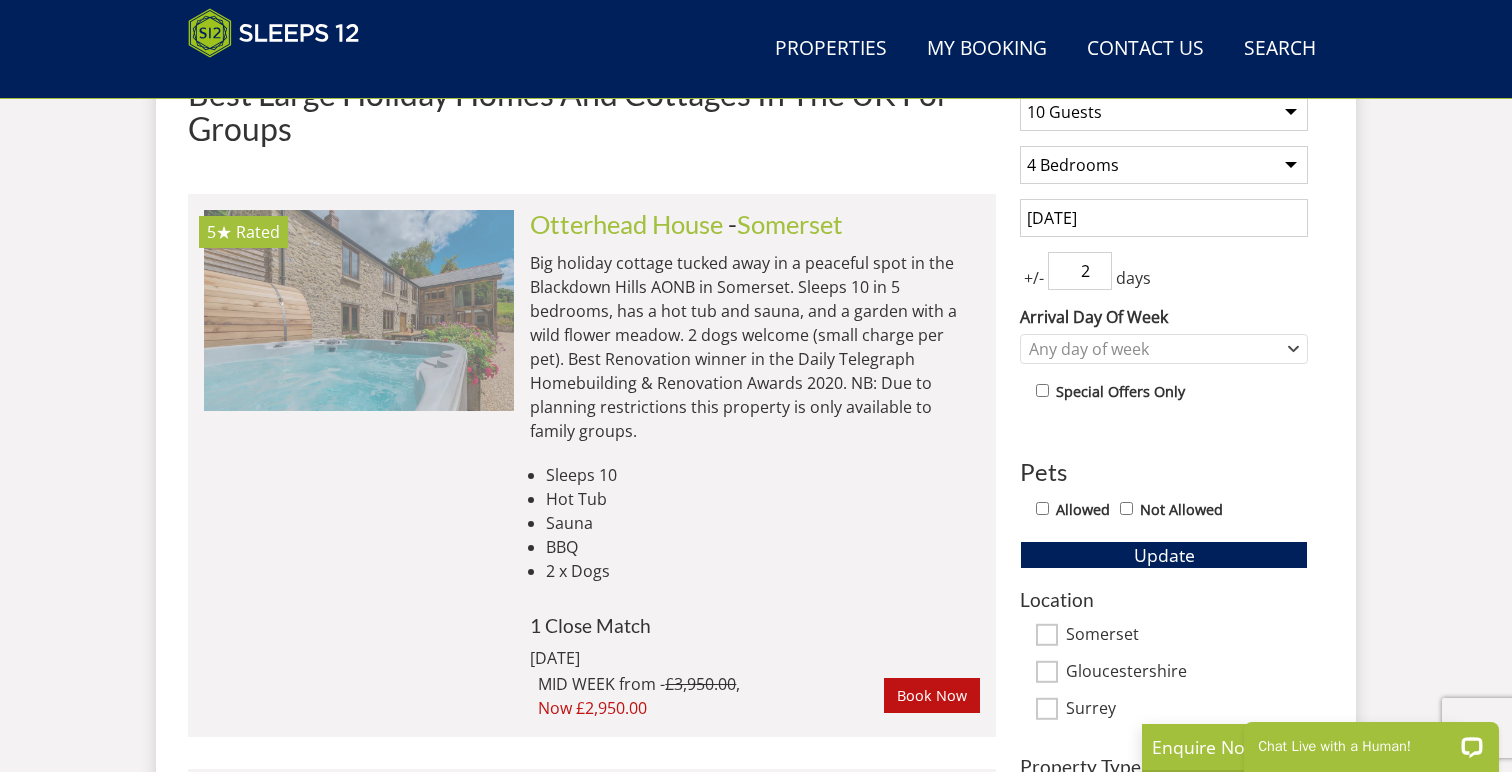 click at bounding box center [359, 310] 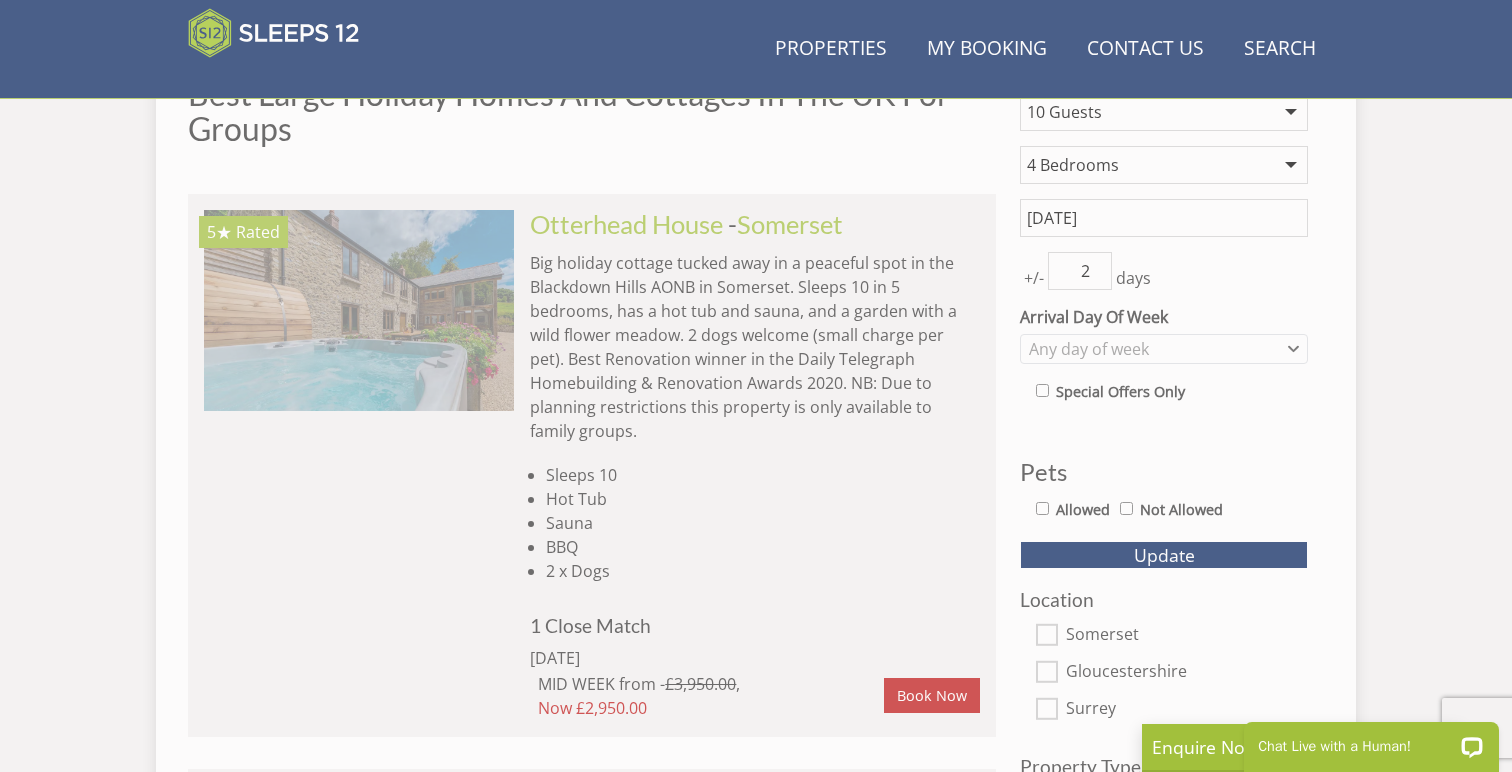 scroll, scrollTop: 0, scrollLeft: 0, axis: both 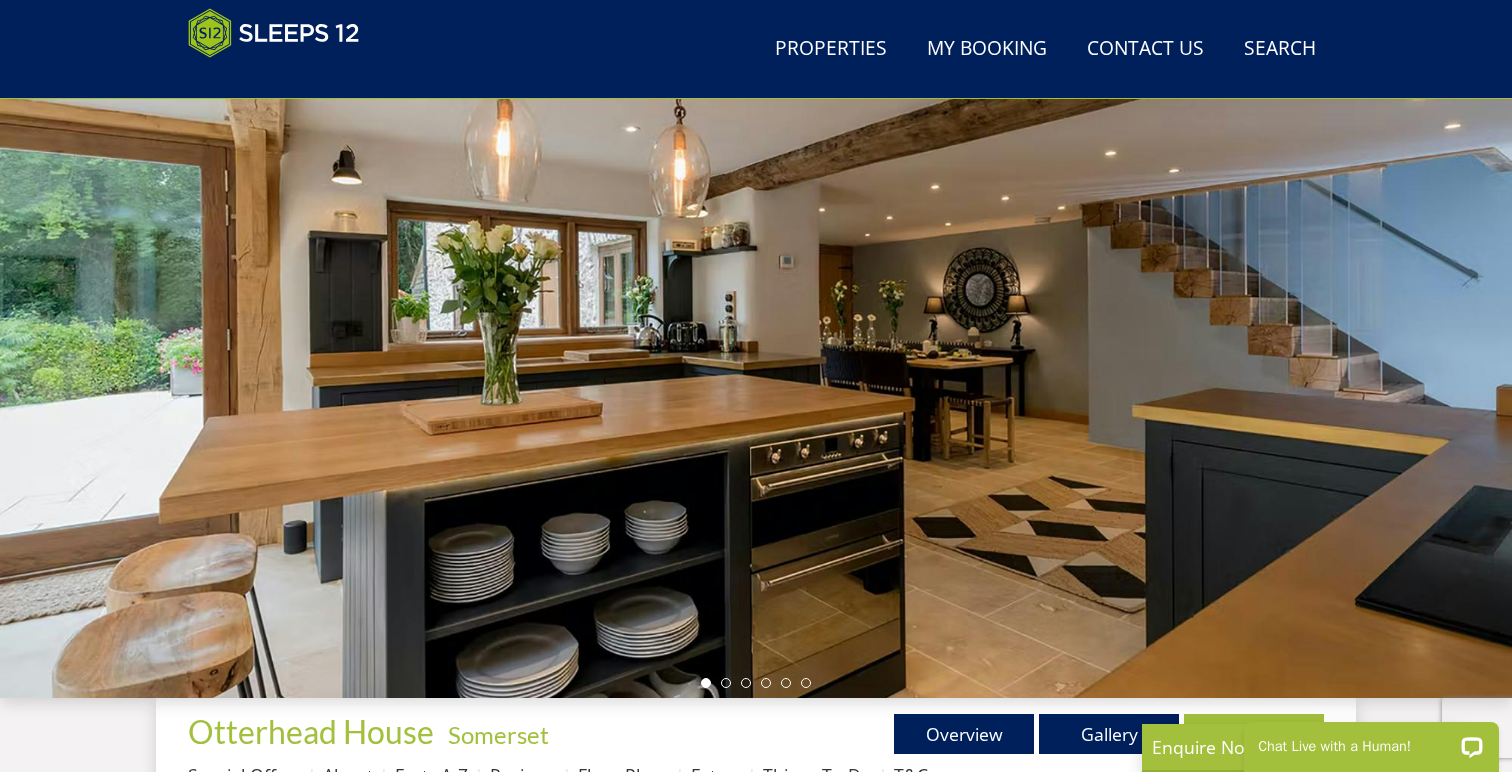 click at bounding box center (756, 348) 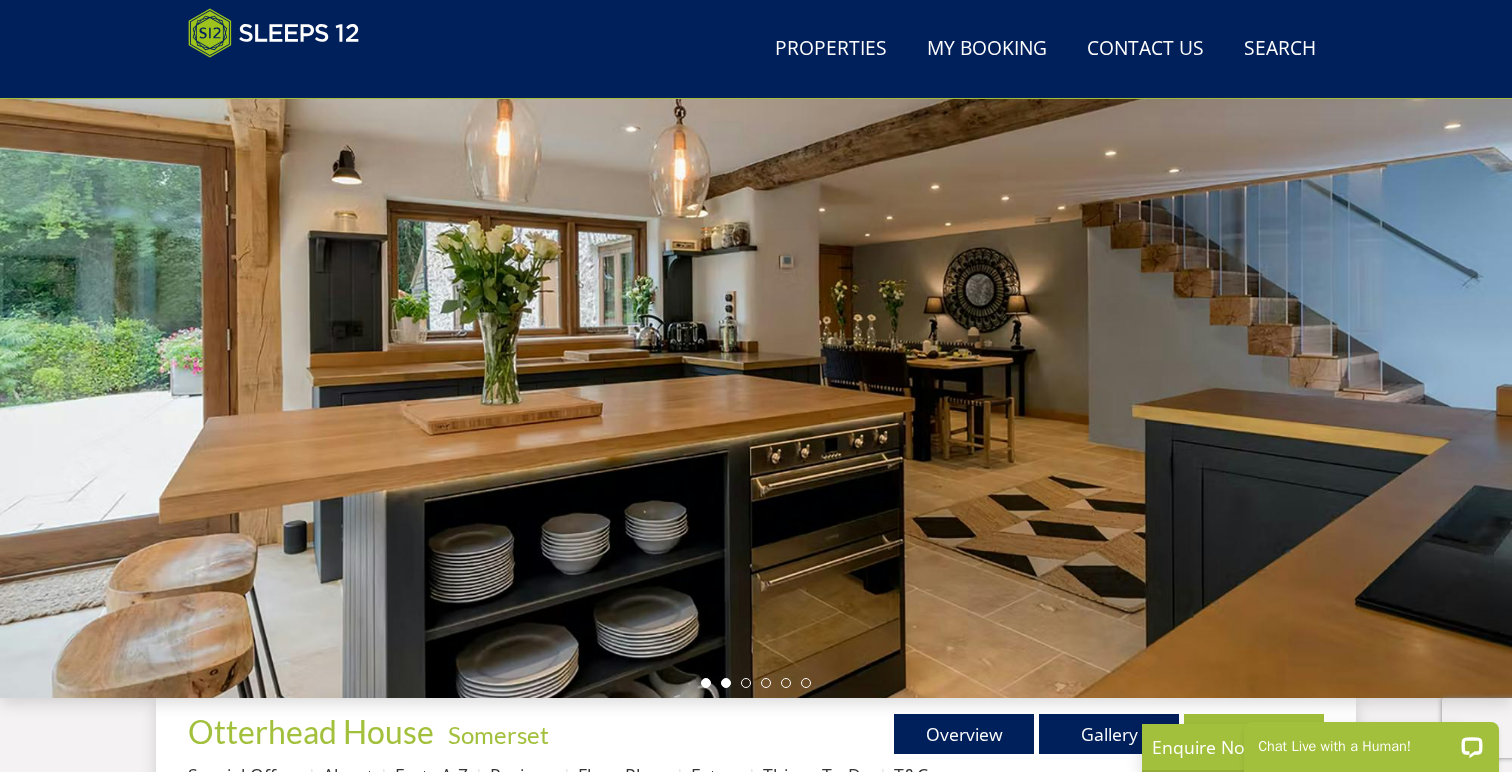 click at bounding box center (726, 683) 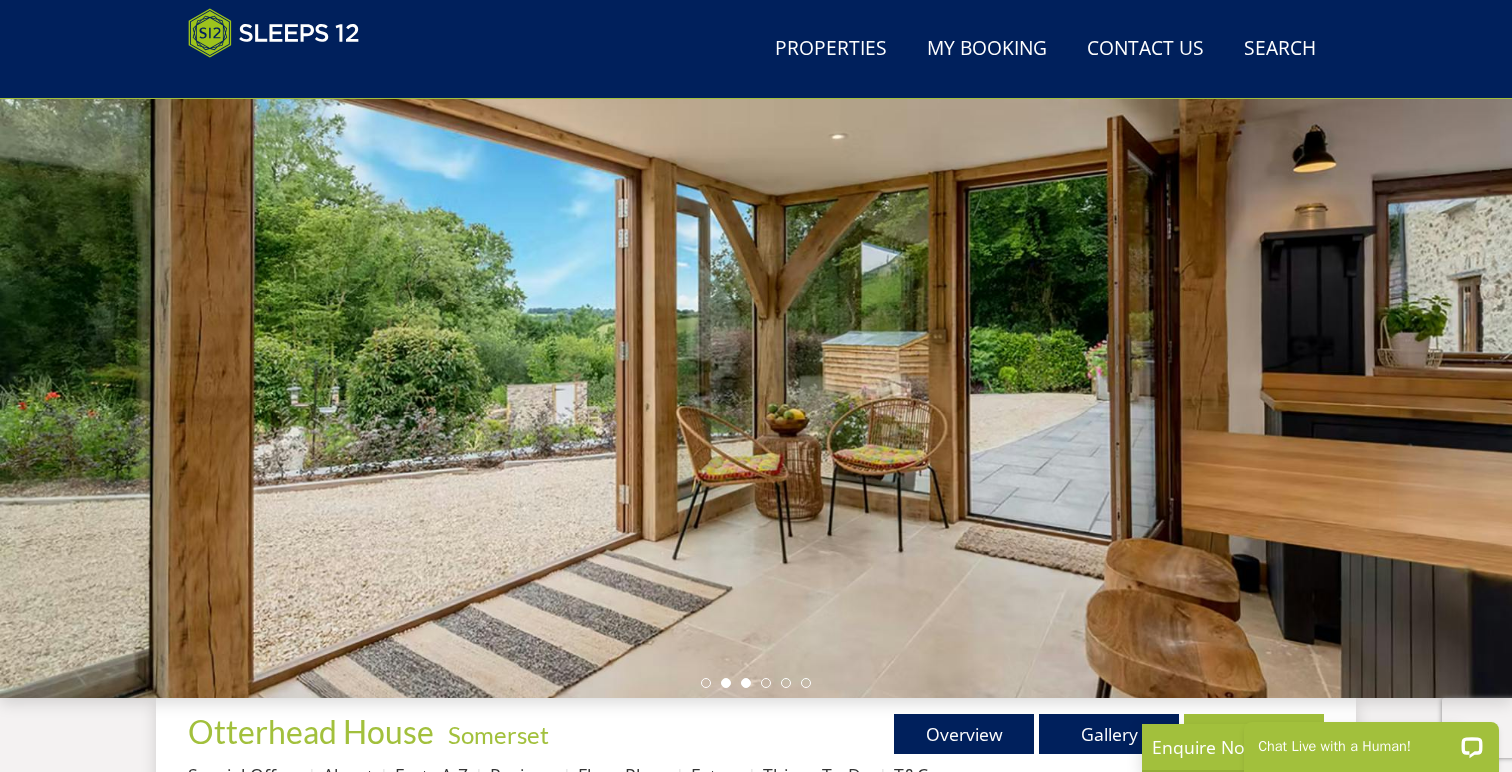click at bounding box center [746, 683] 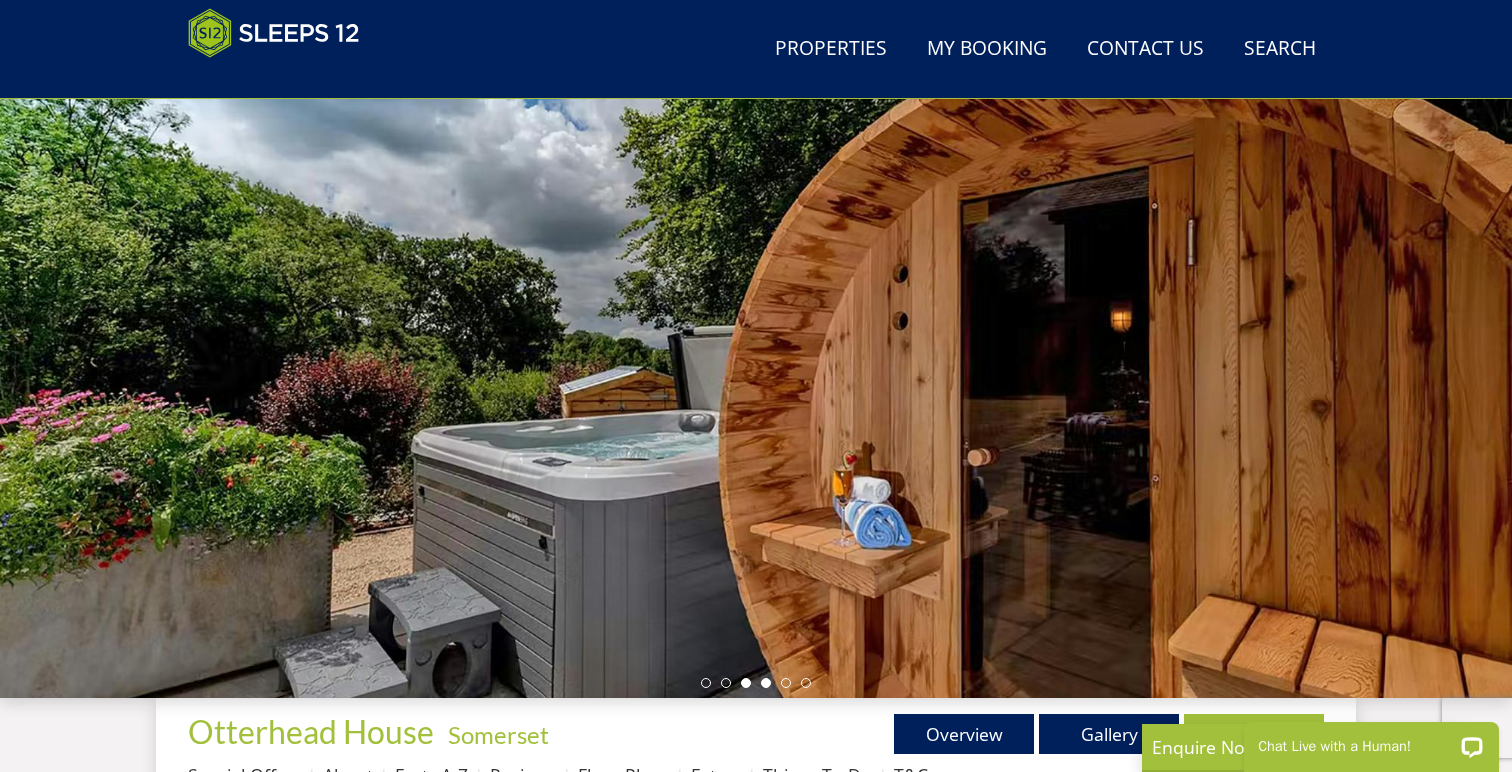 click at bounding box center (766, 683) 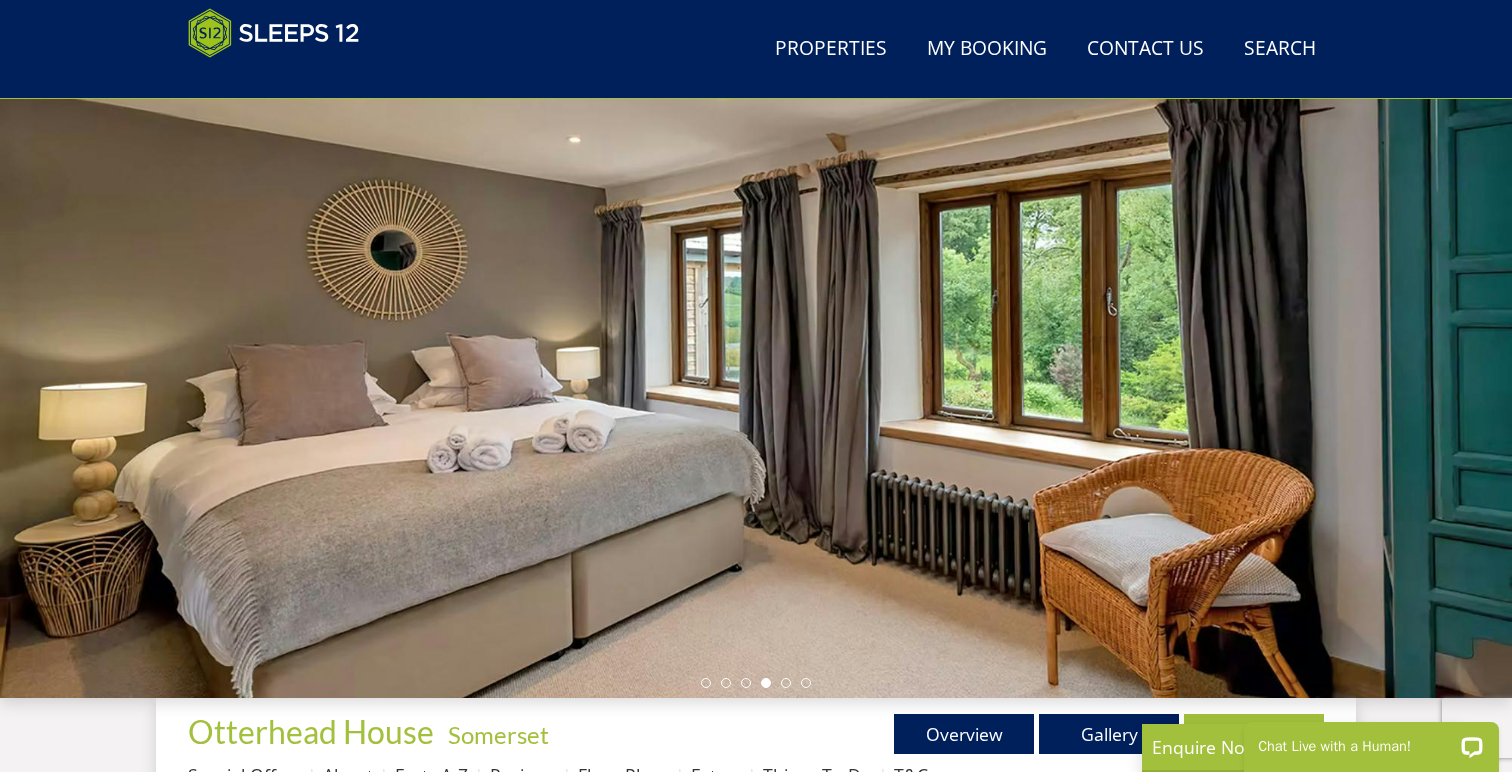 click at bounding box center [756, 683] 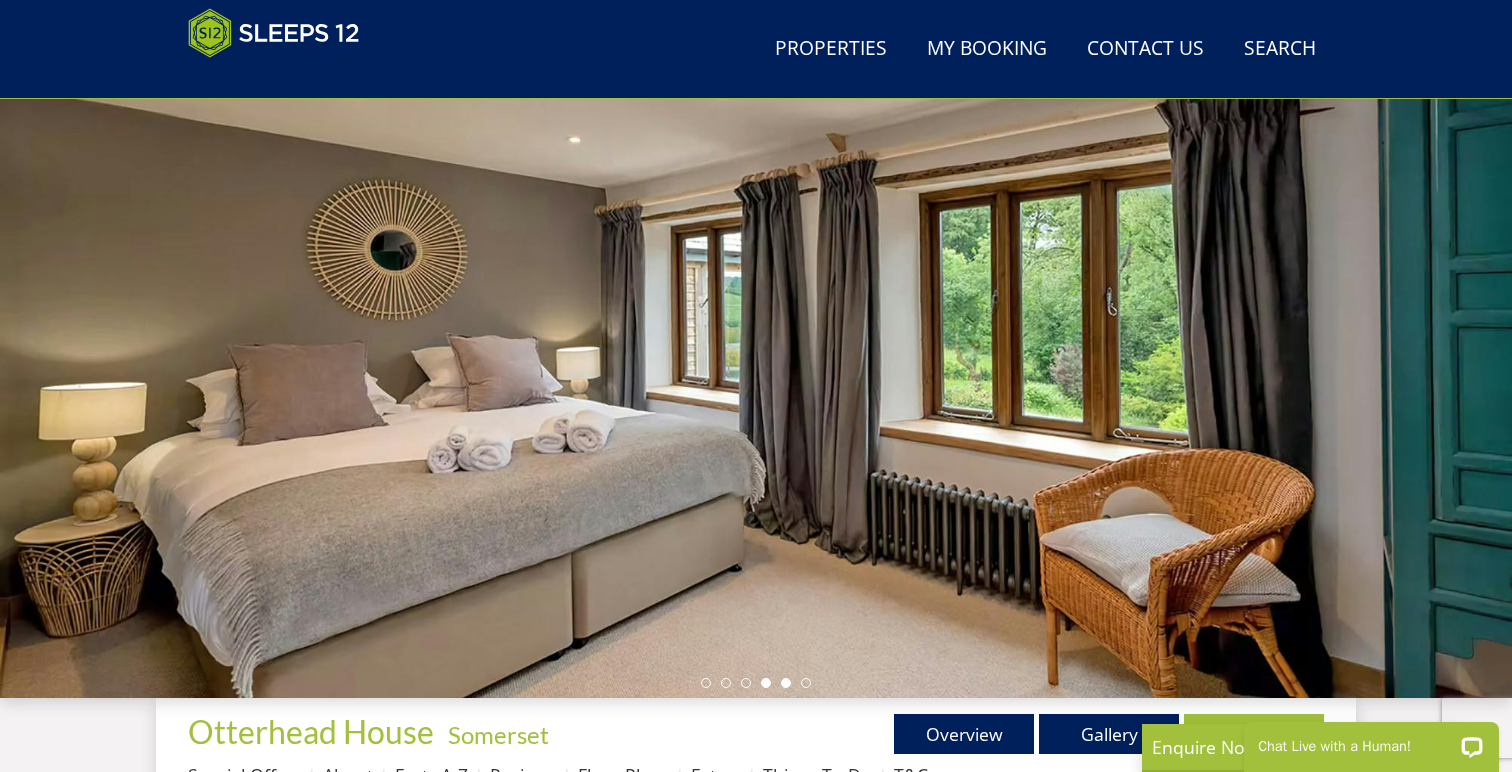 click at bounding box center (786, 683) 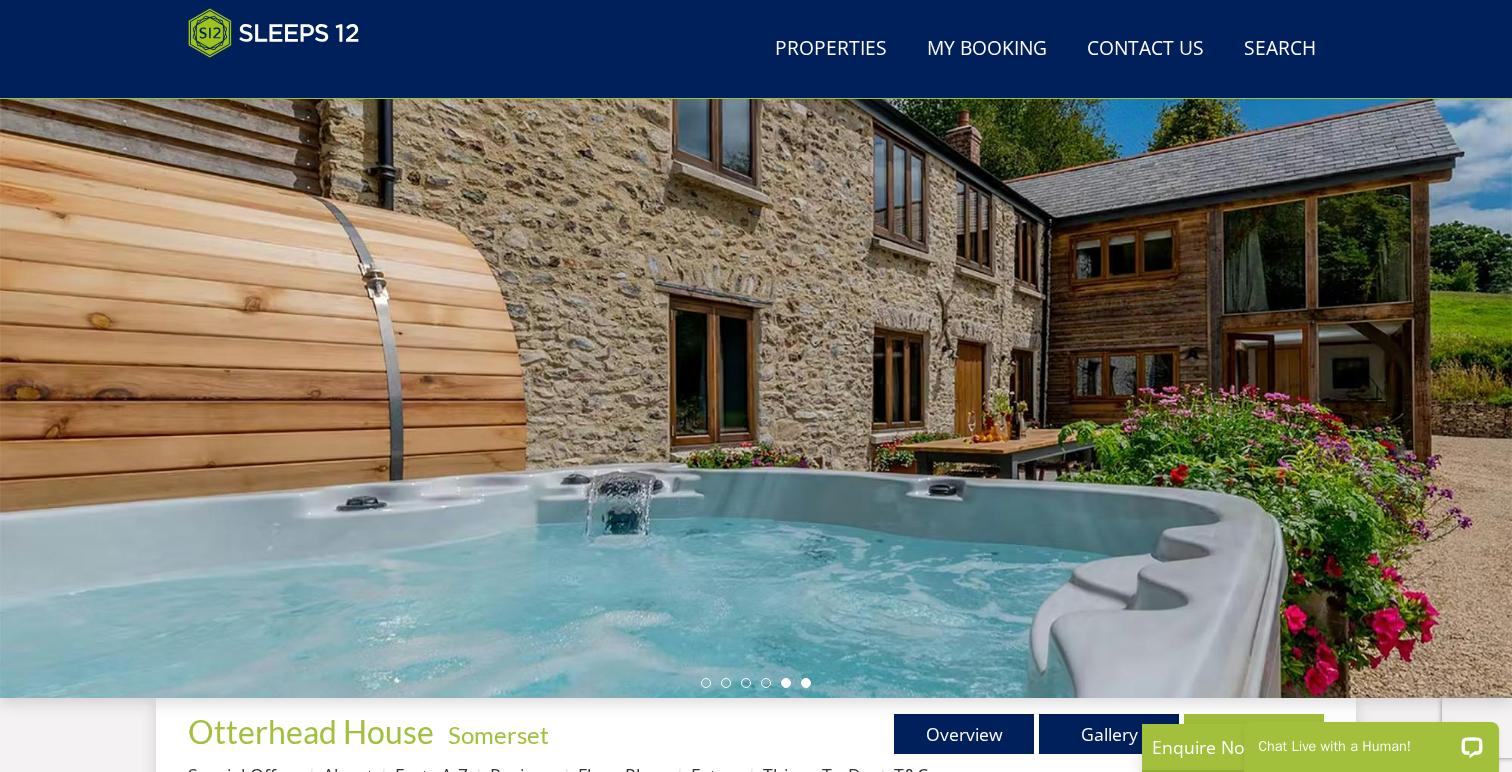 click at bounding box center [806, 683] 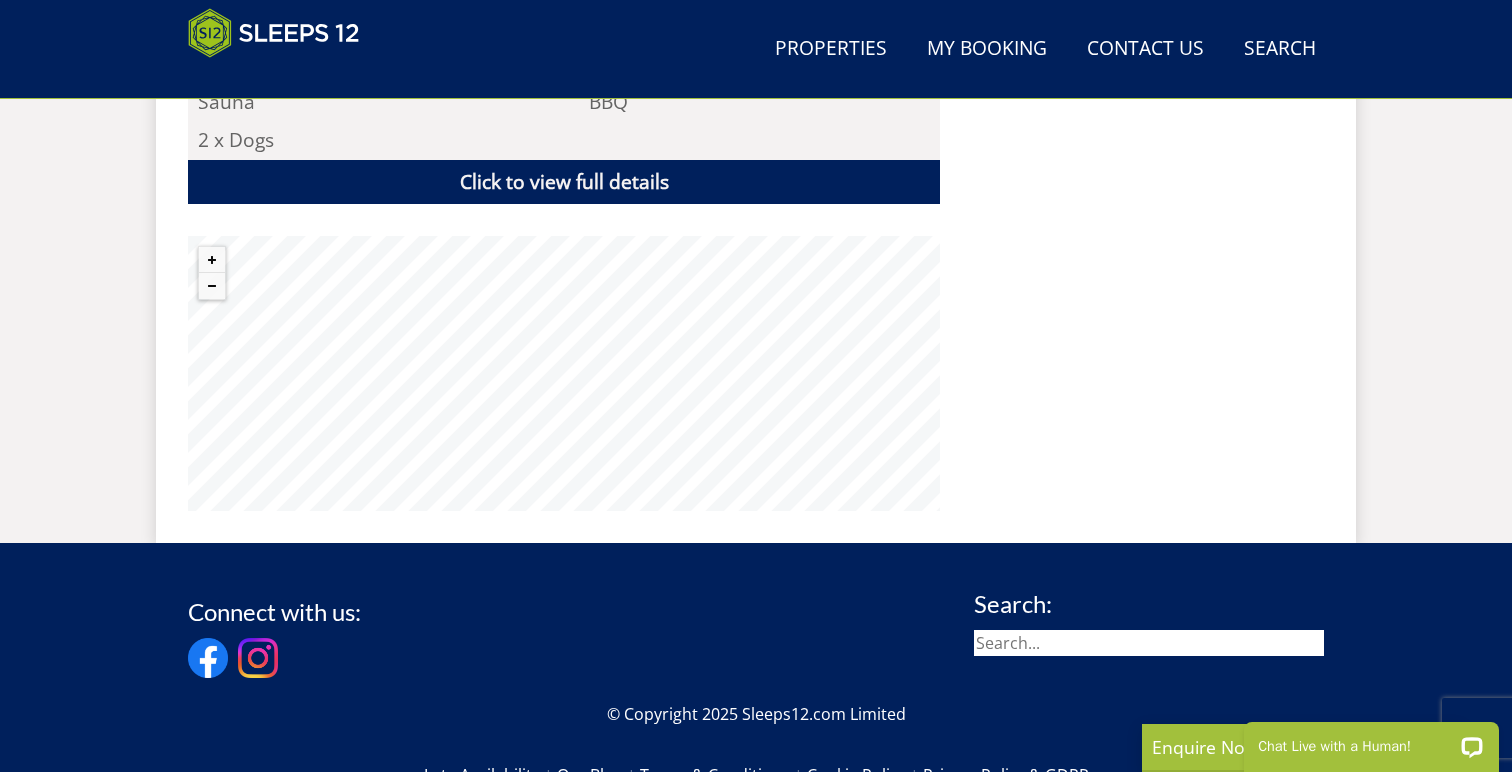 scroll, scrollTop: 1467, scrollLeft: 0, axis: vertical 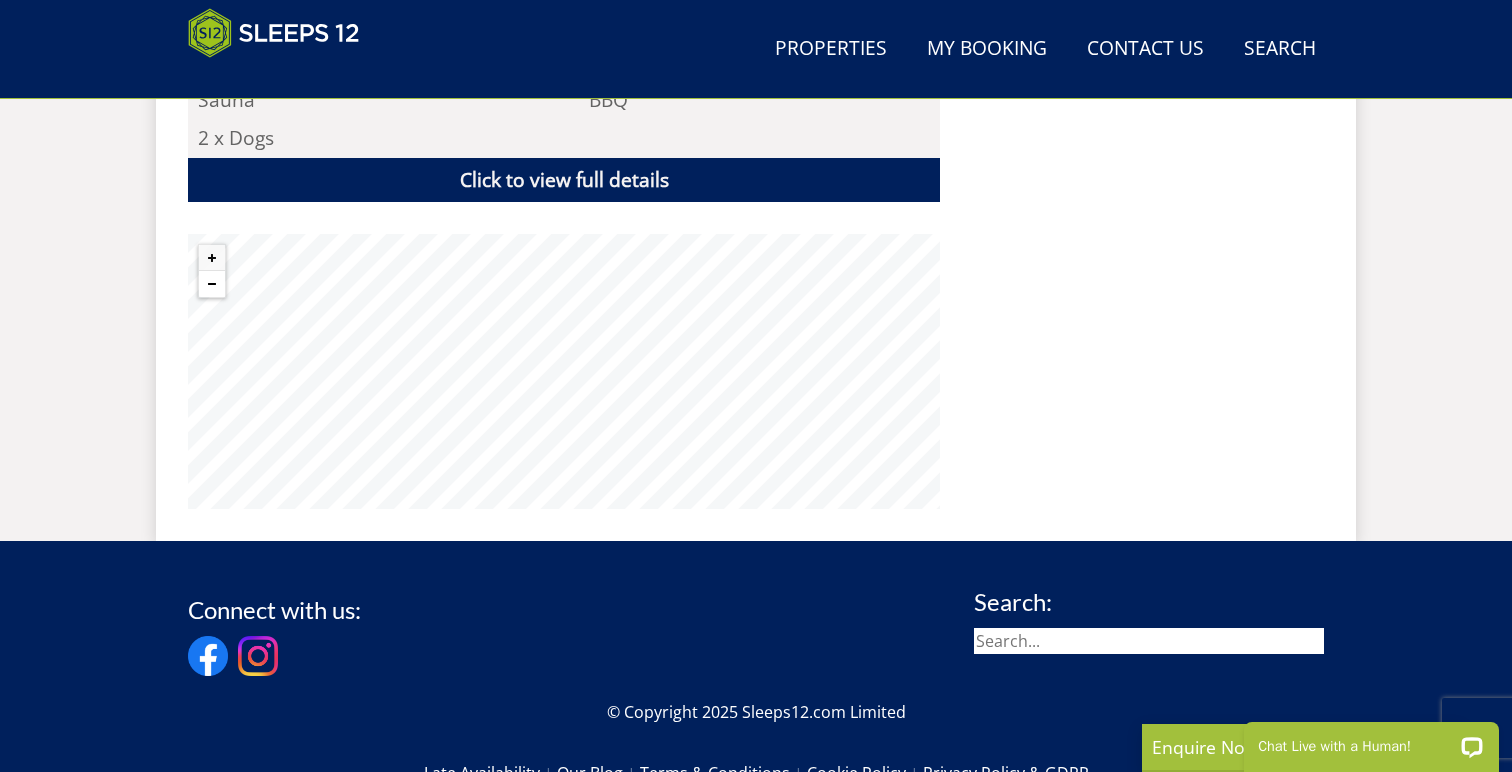 click at bounding box center [212, 284] 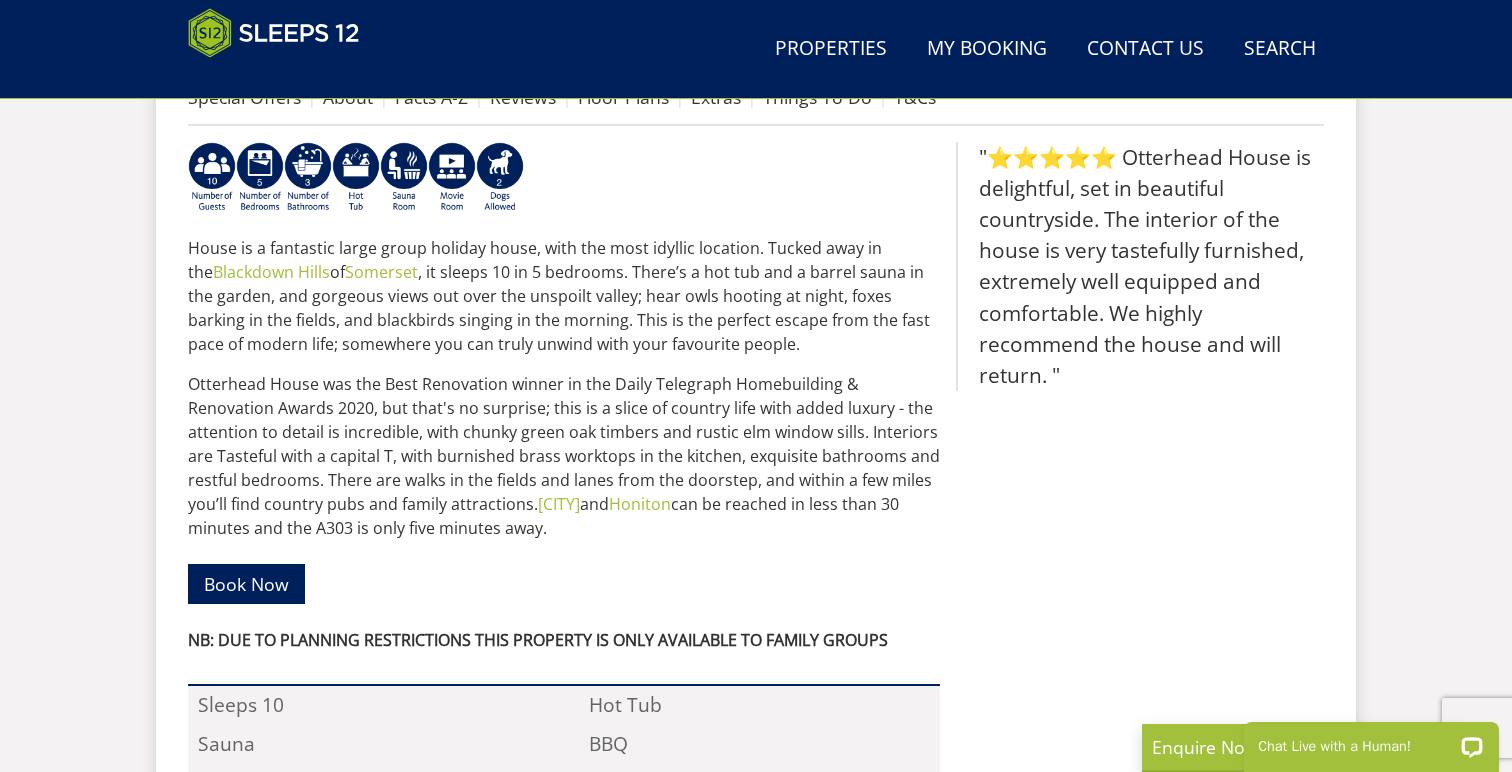 select on "10" 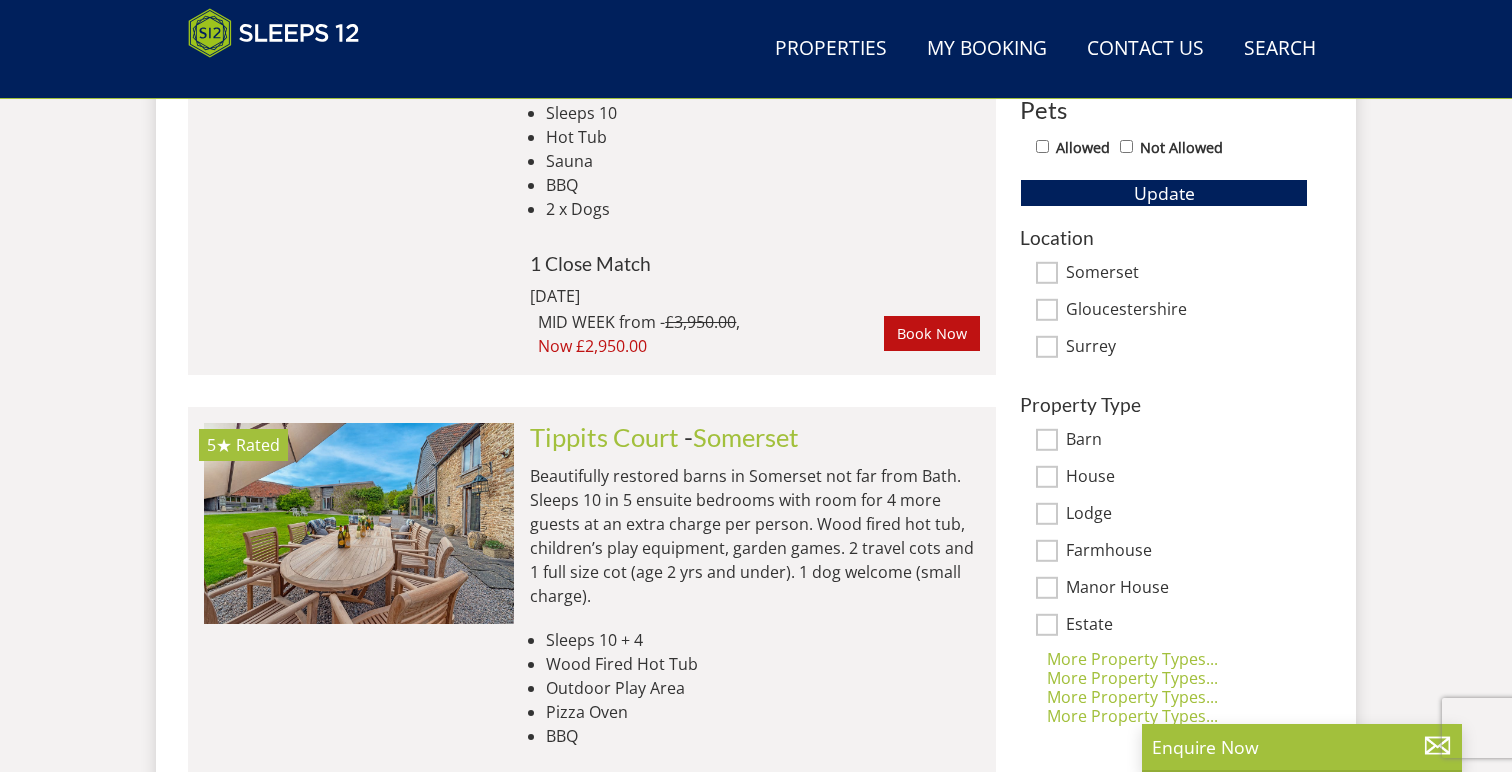 scroll, scrollTop: 1200, scrollLeft: 0, axis: vertical 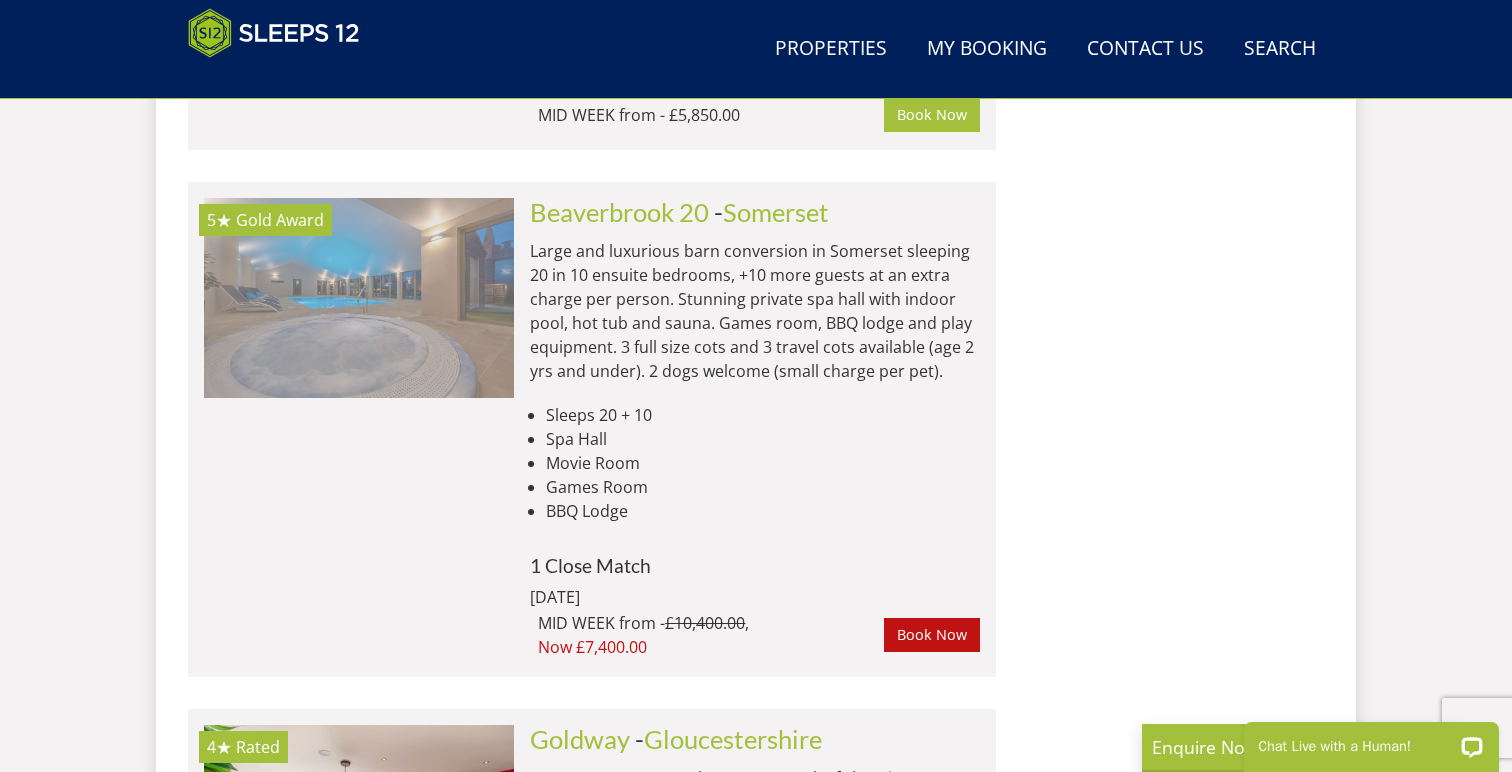 click at bounding box center (359, 298) 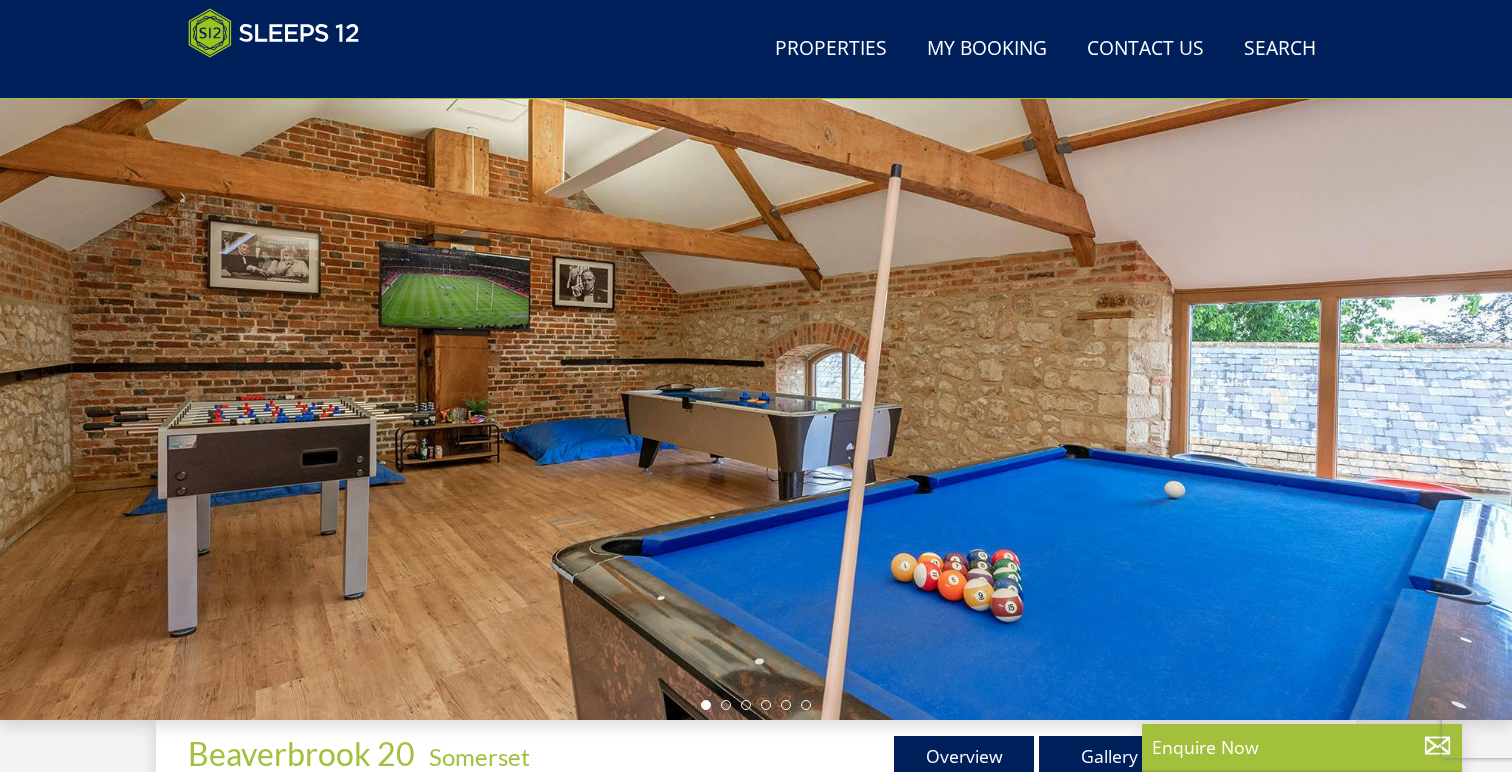 scroll, scrollTop: 174, scrollLeft: 0, axis: vertical 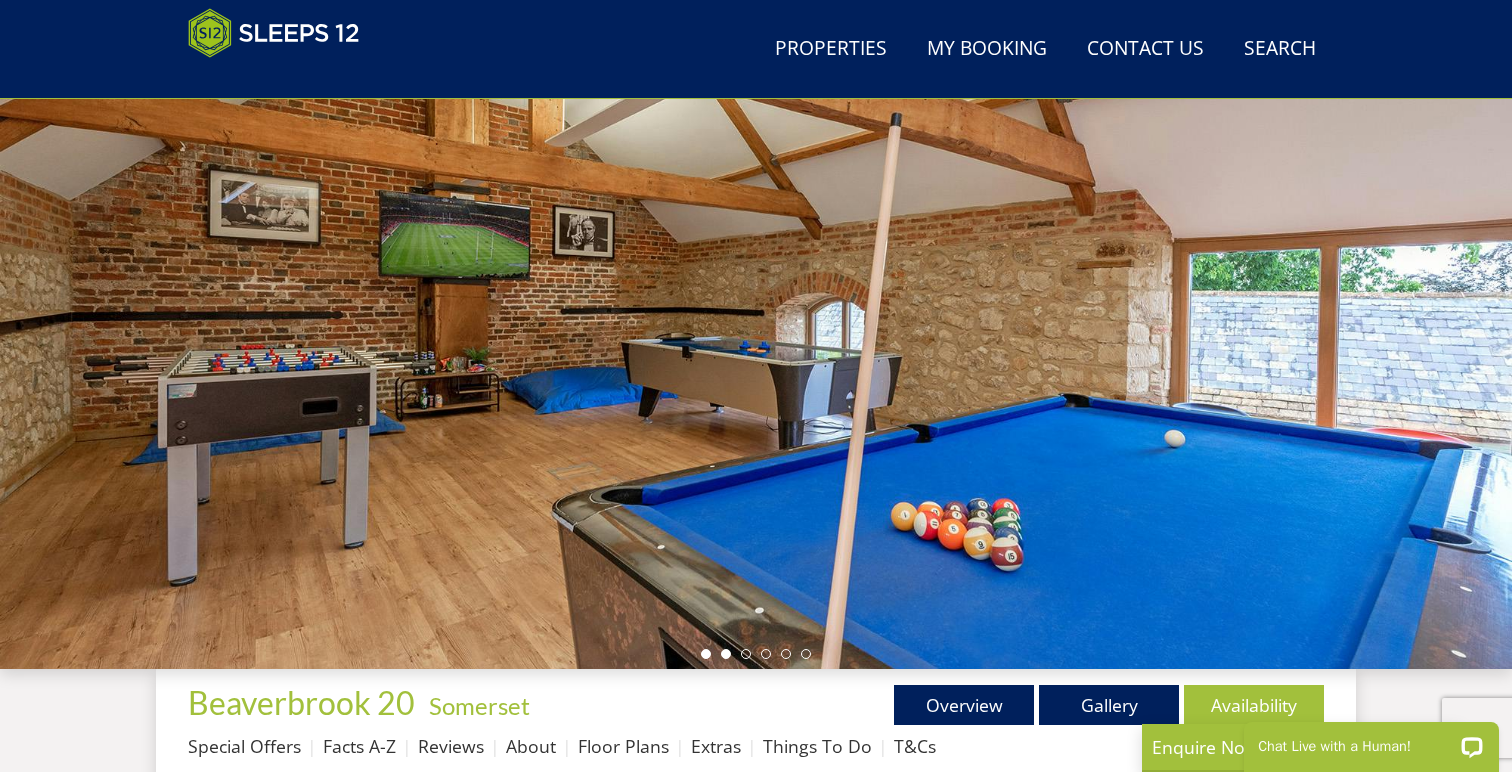 click at bounding box center (726, 654) 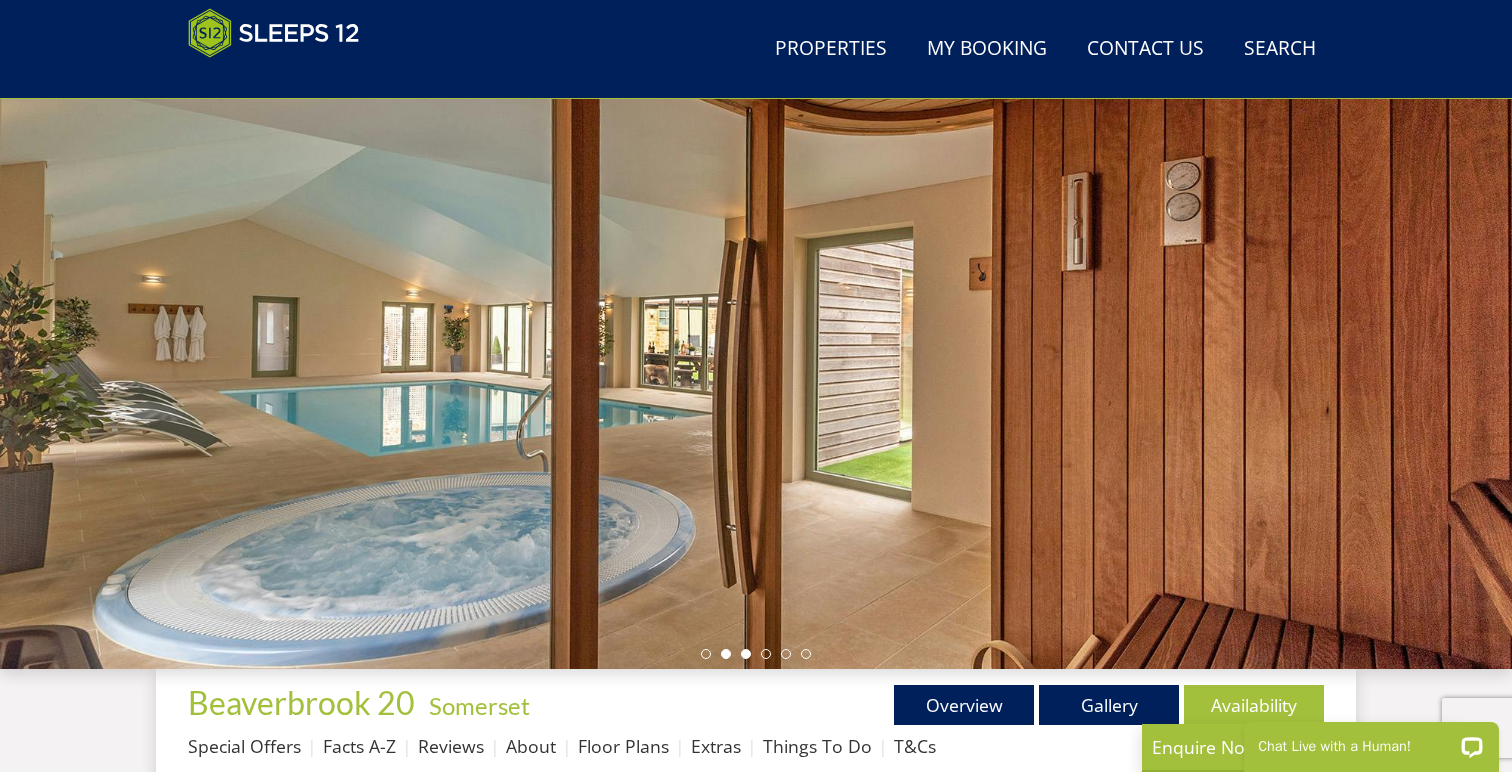 click at bounding box center [746, 654] 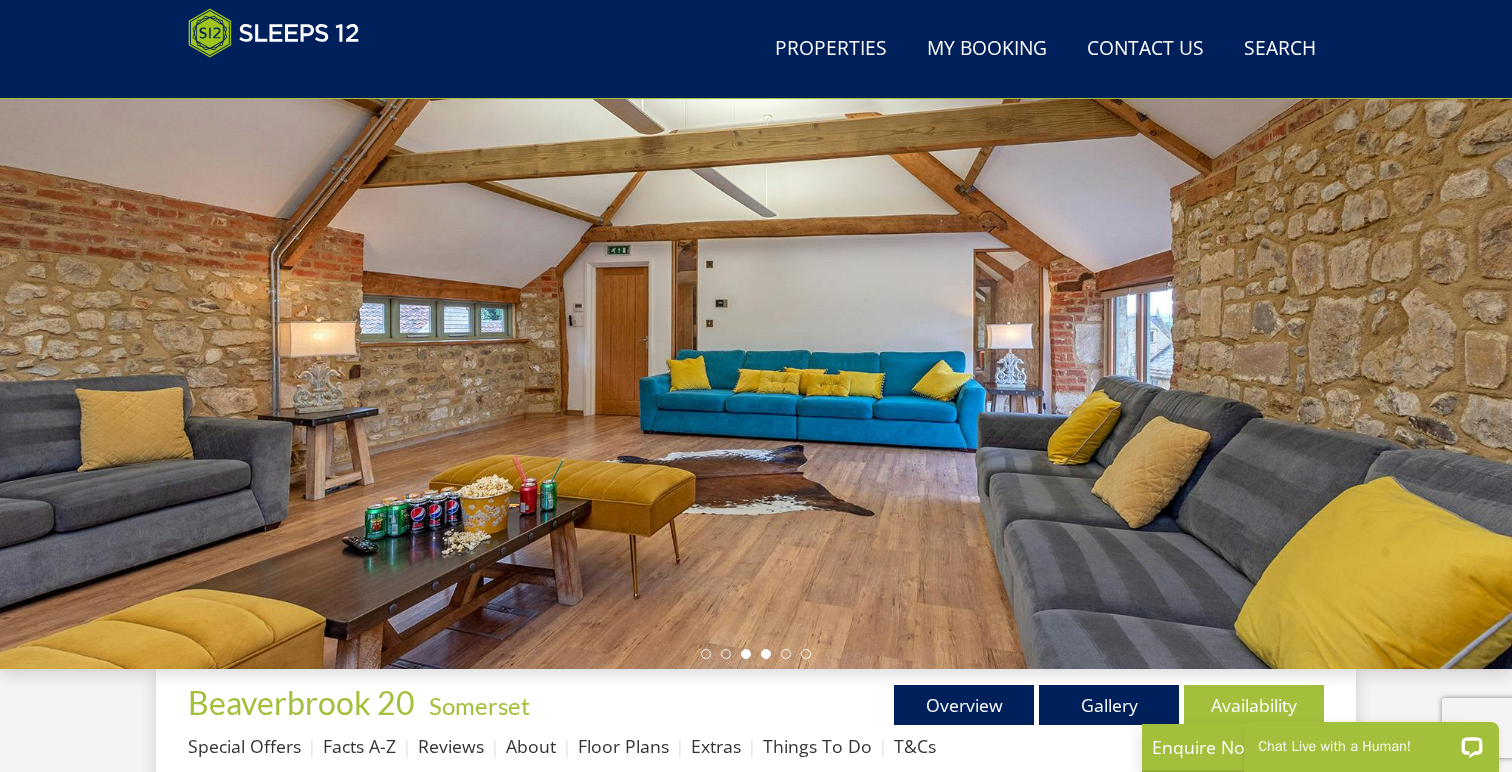 click at bounding box center (766, 654) 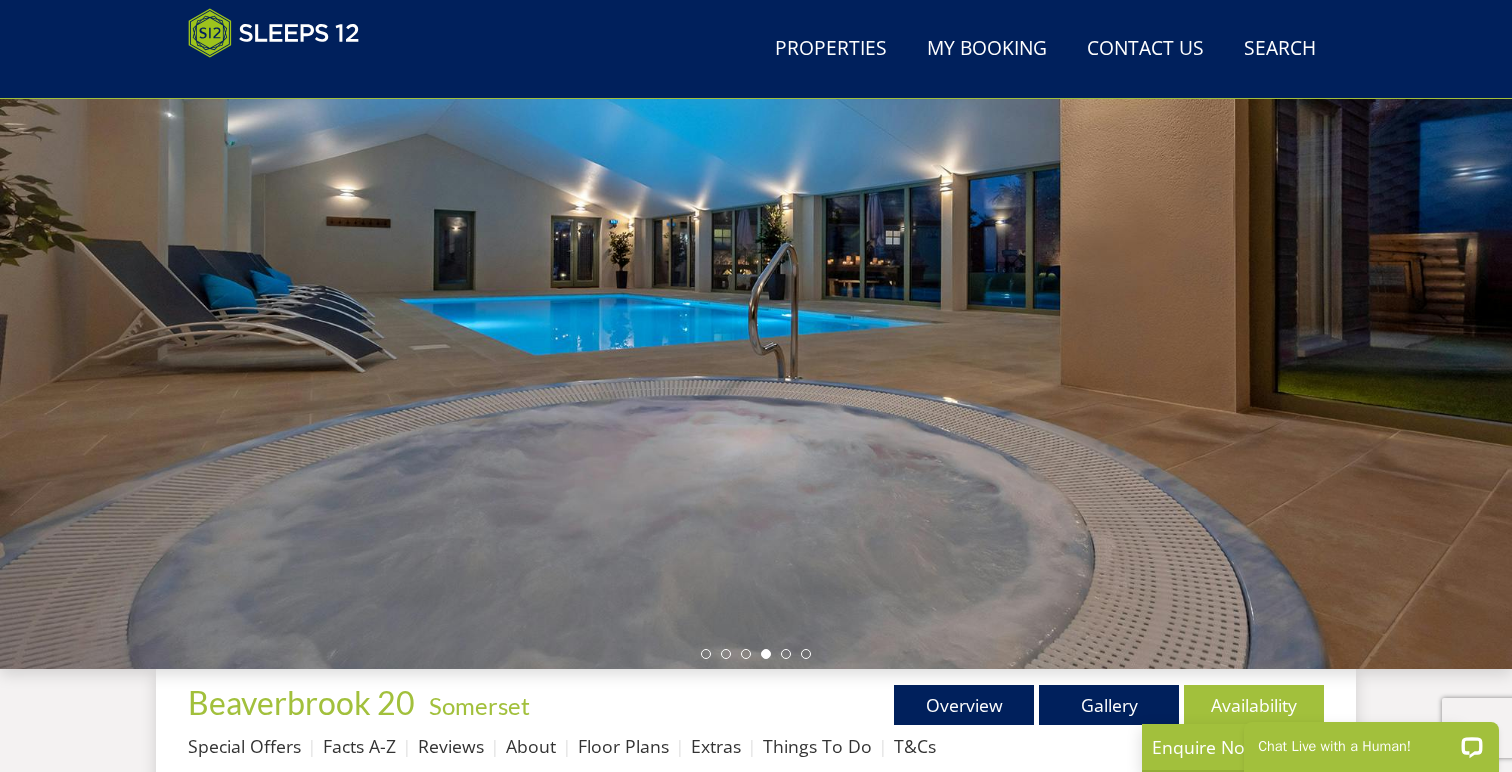 click at bounding box center (756, 654) 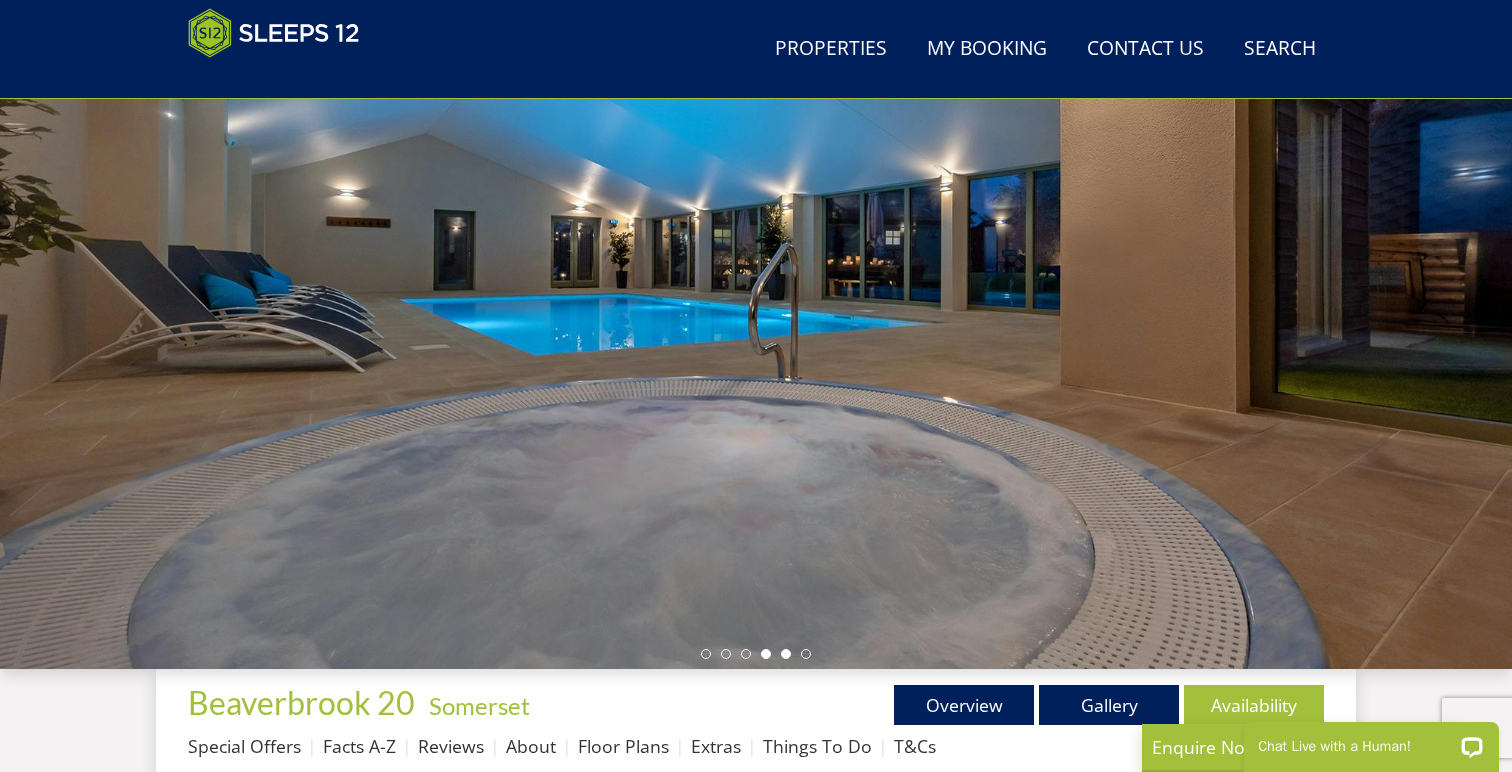 click at bounding box center (786, 654) 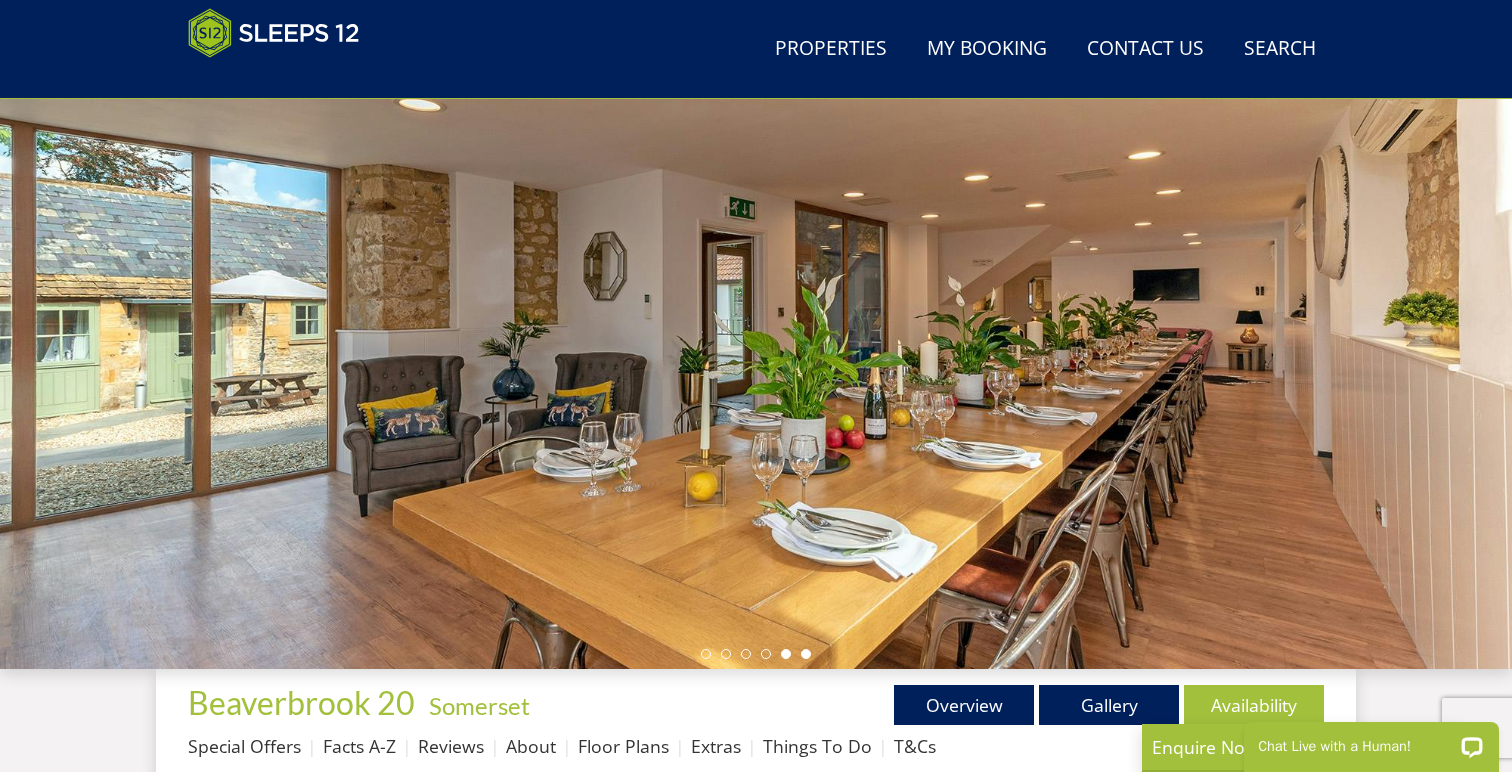 click at bounding box center [806, 654] 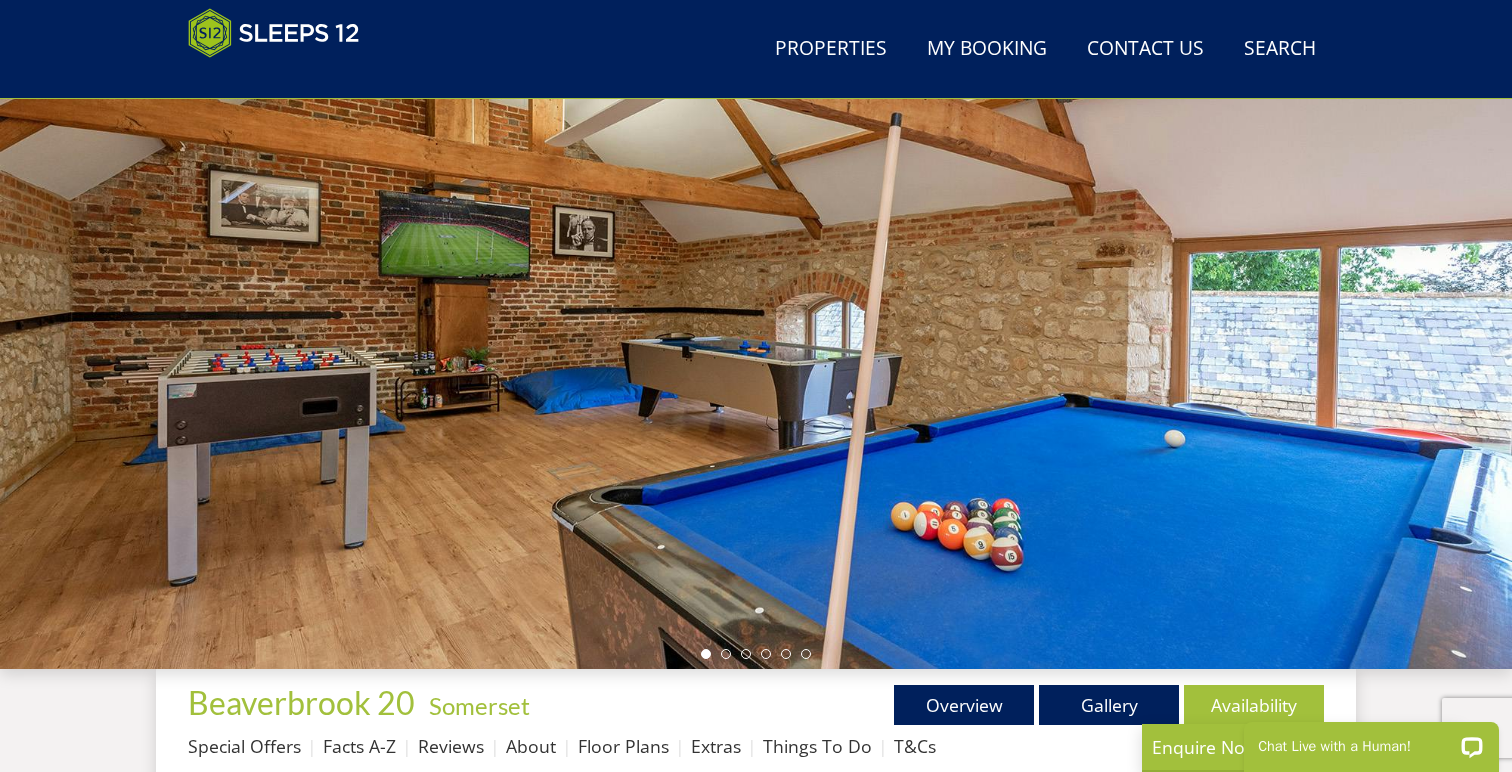 scroll, scrollTop: 4275, scrollLeft: 0, axis: vertical 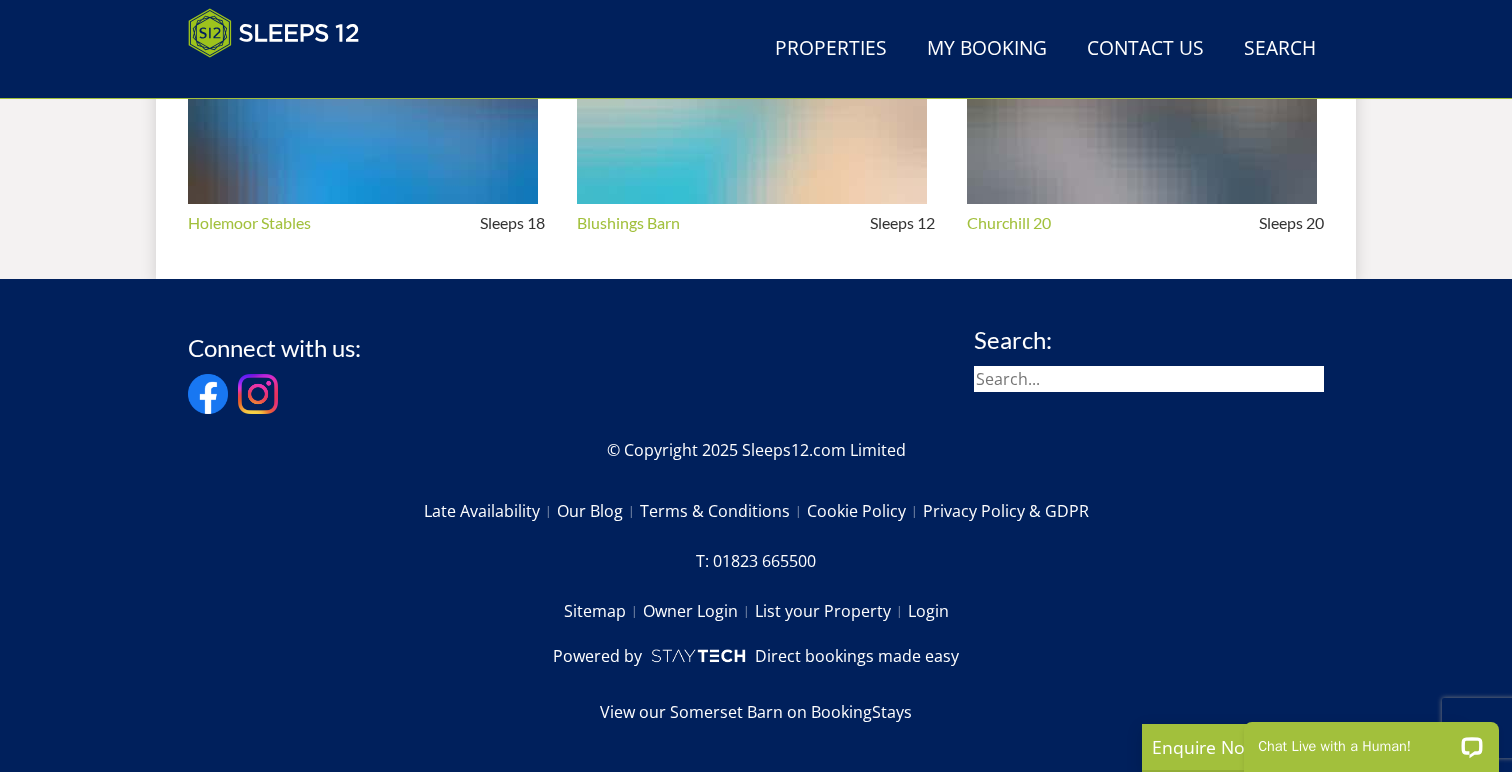 select on "10" 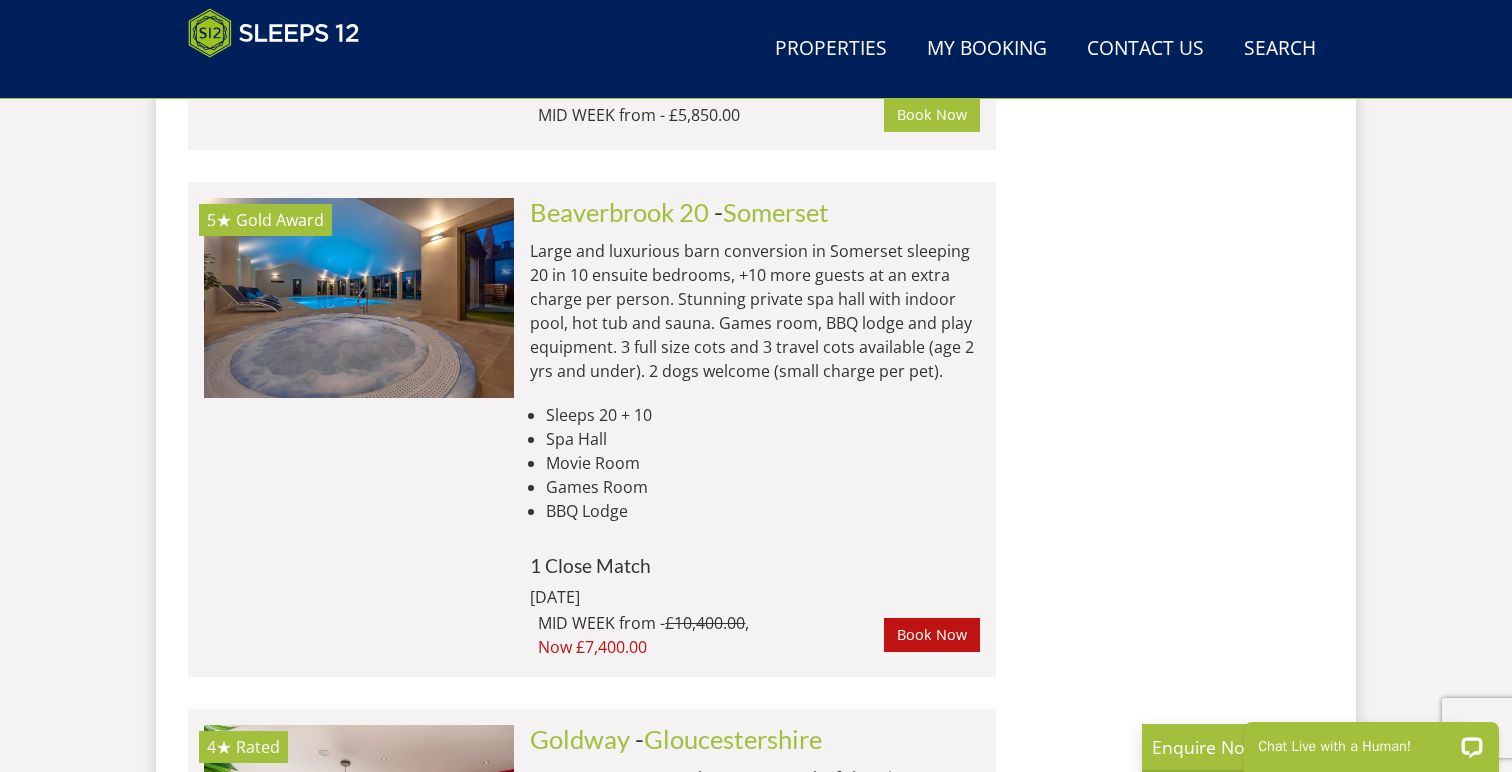 scroll, scrollTop: 0, scrollLeft: 0, axis: both 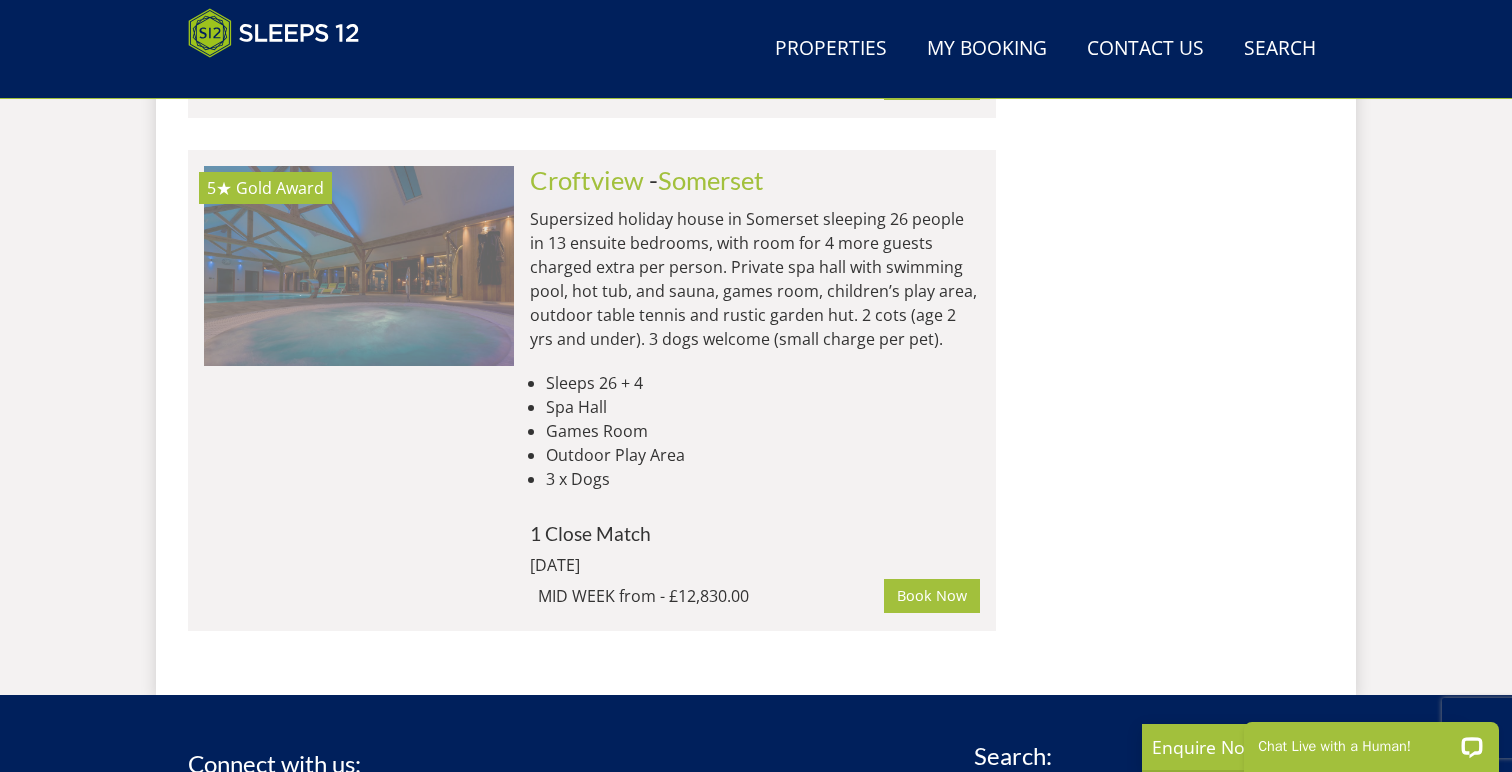 click at bounding box center [359, 266] 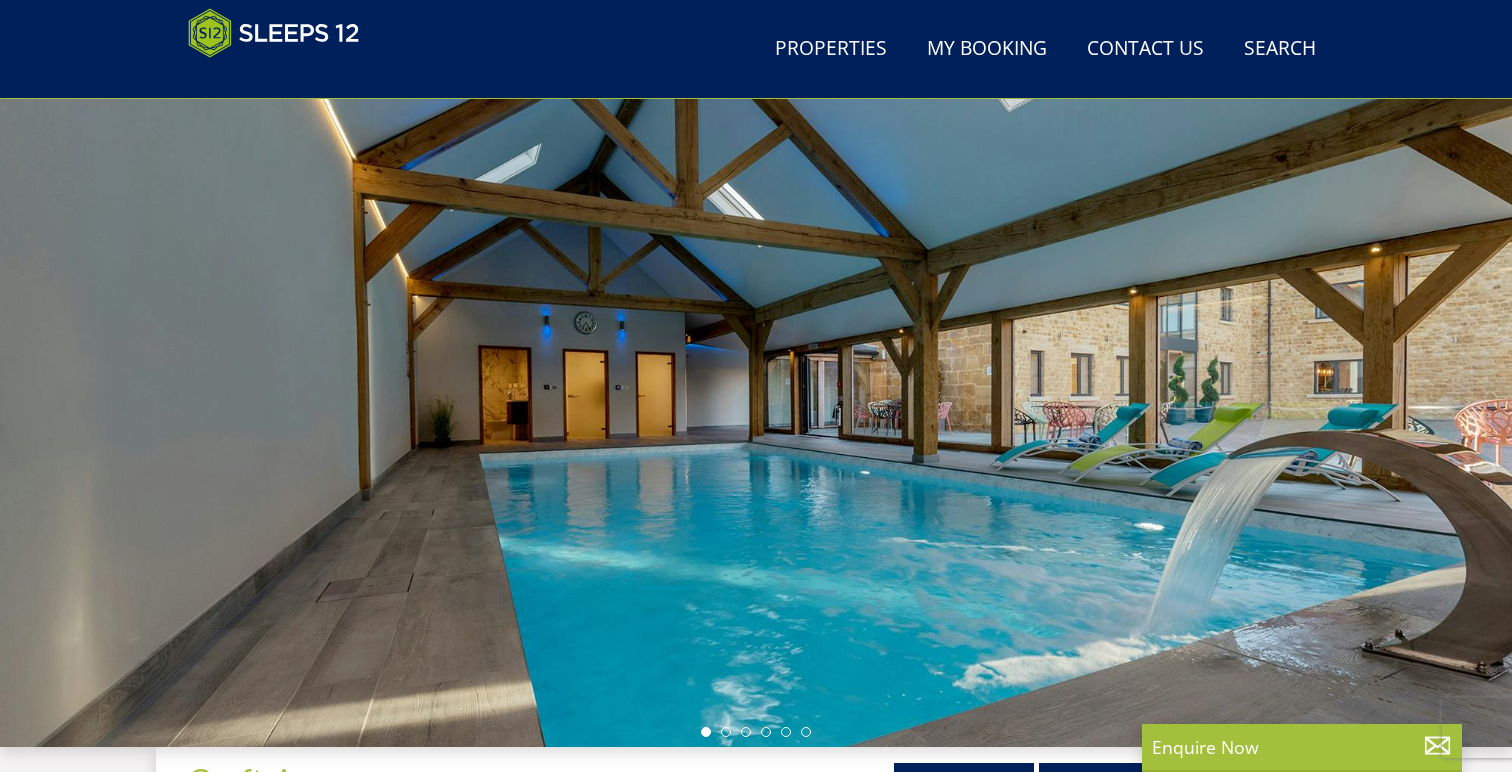 scroll, scrollTop: 155, scrollLeft: 0, axis: vertical 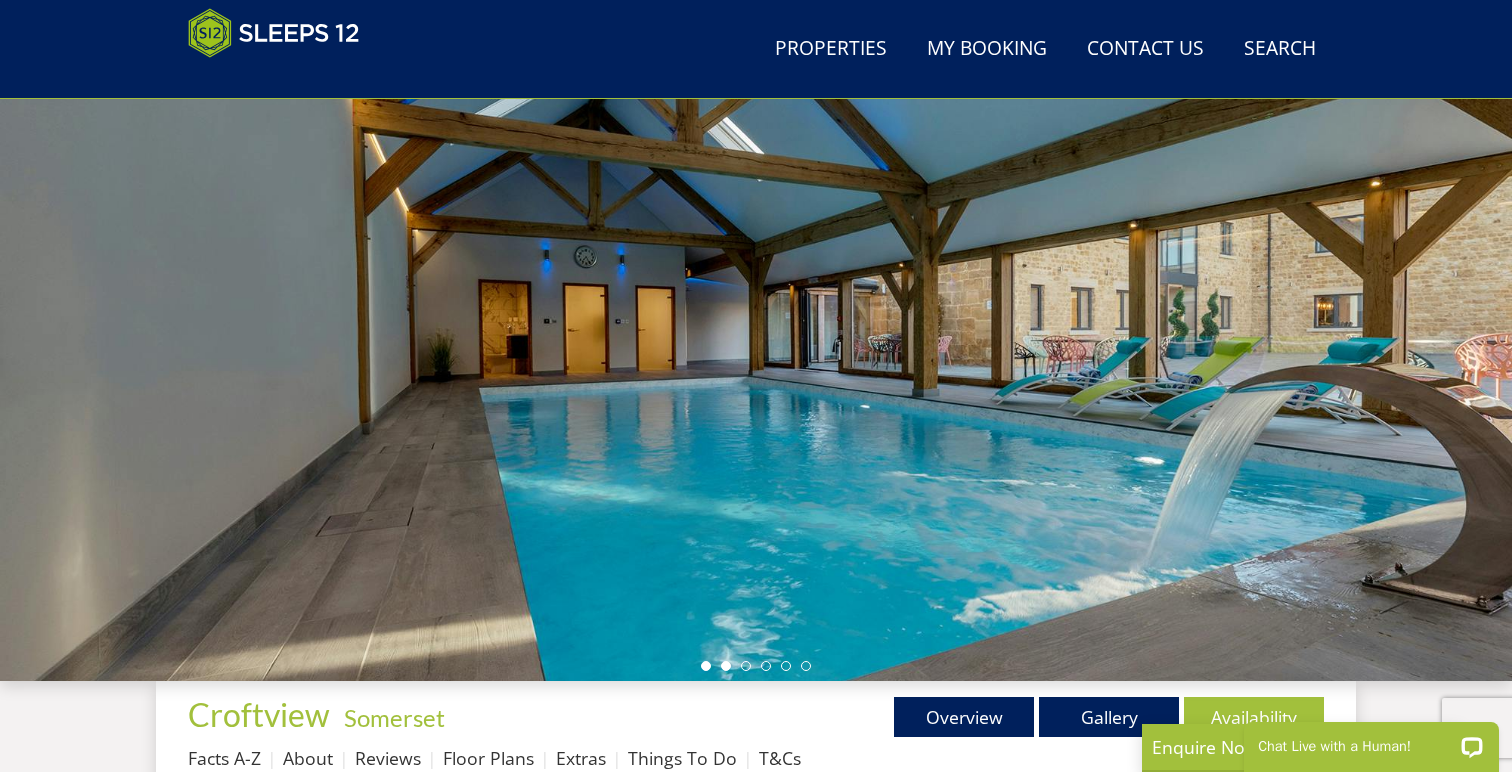 click at bounding box center [726, 666] 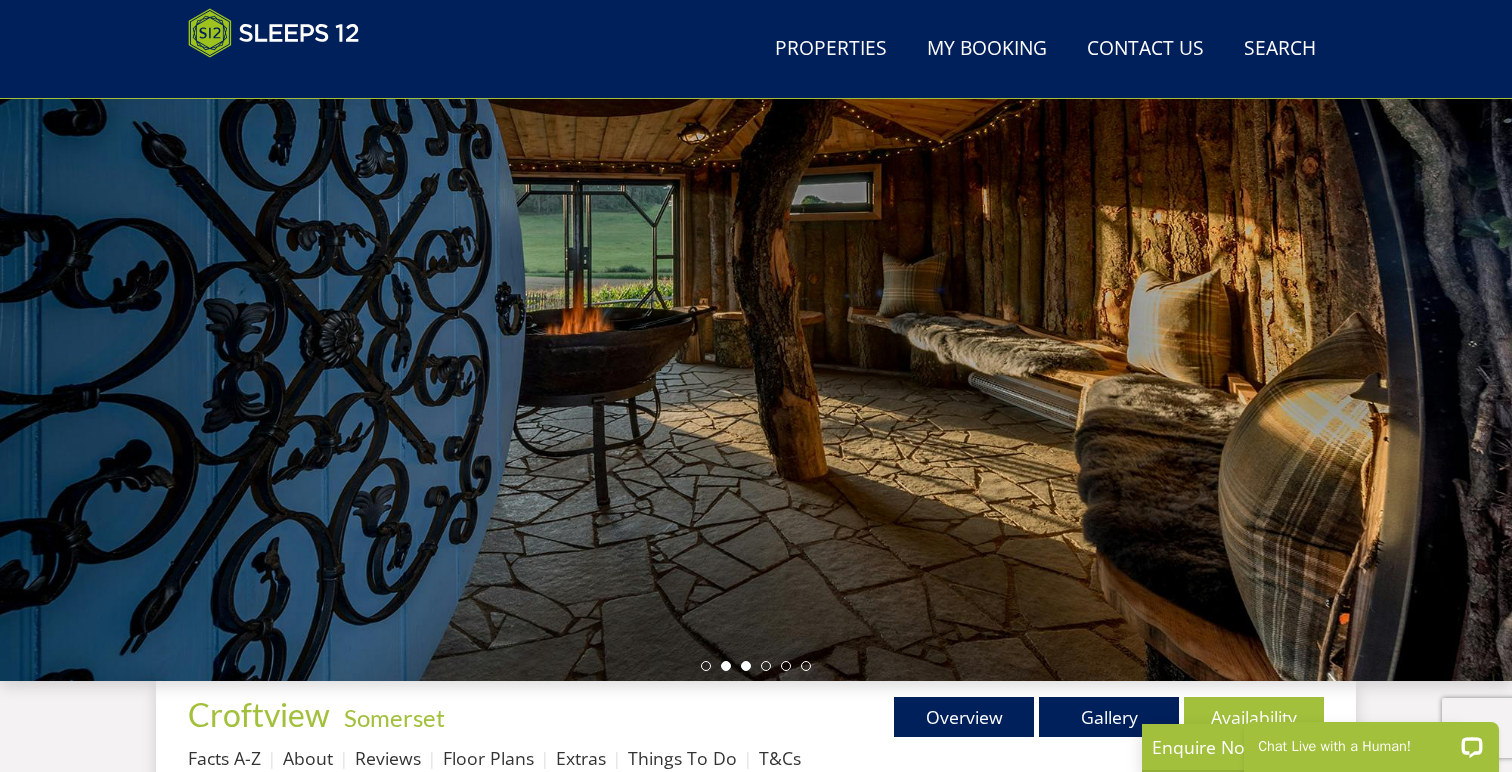 click at bounding box center (746, 666) 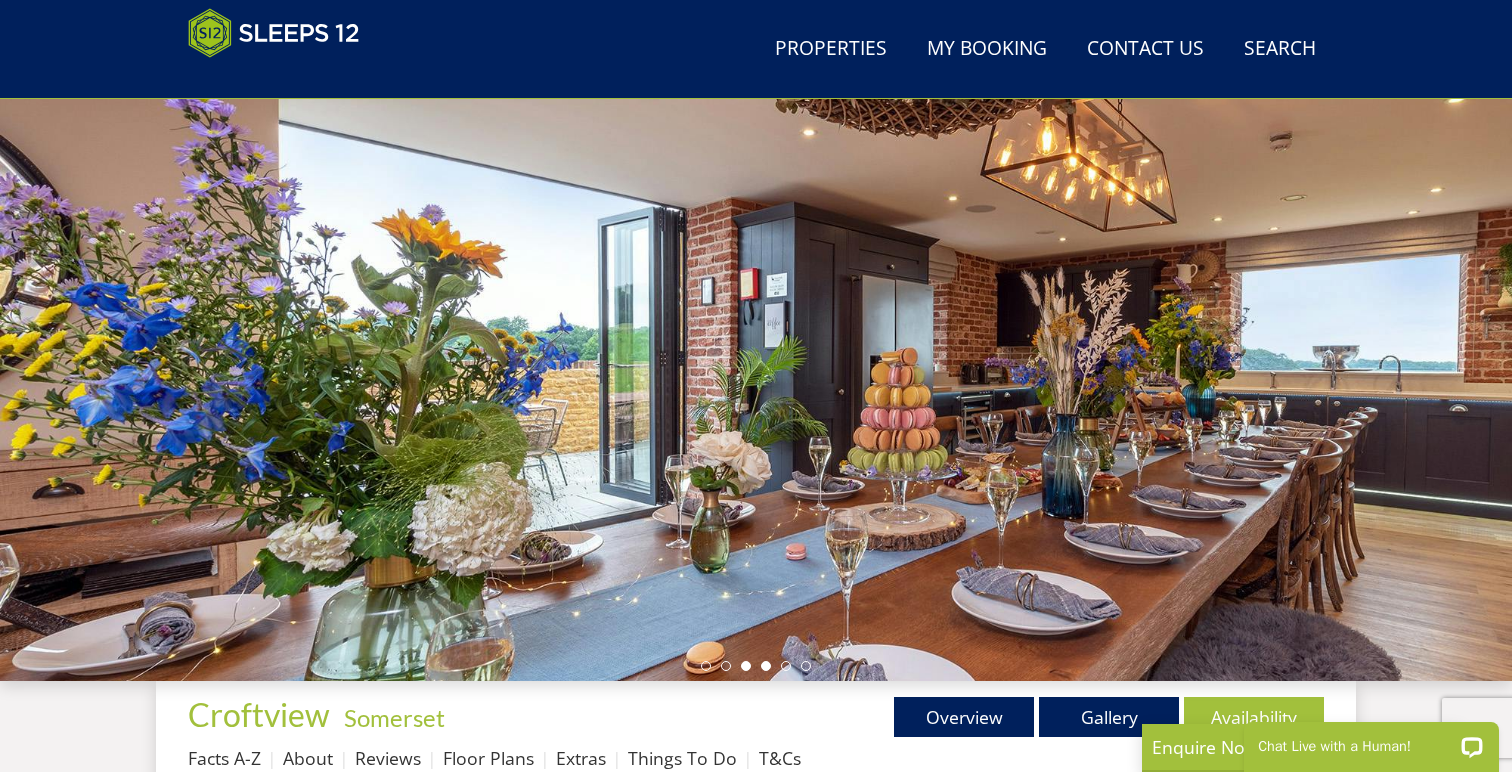 click at bounding box center (766, 666) 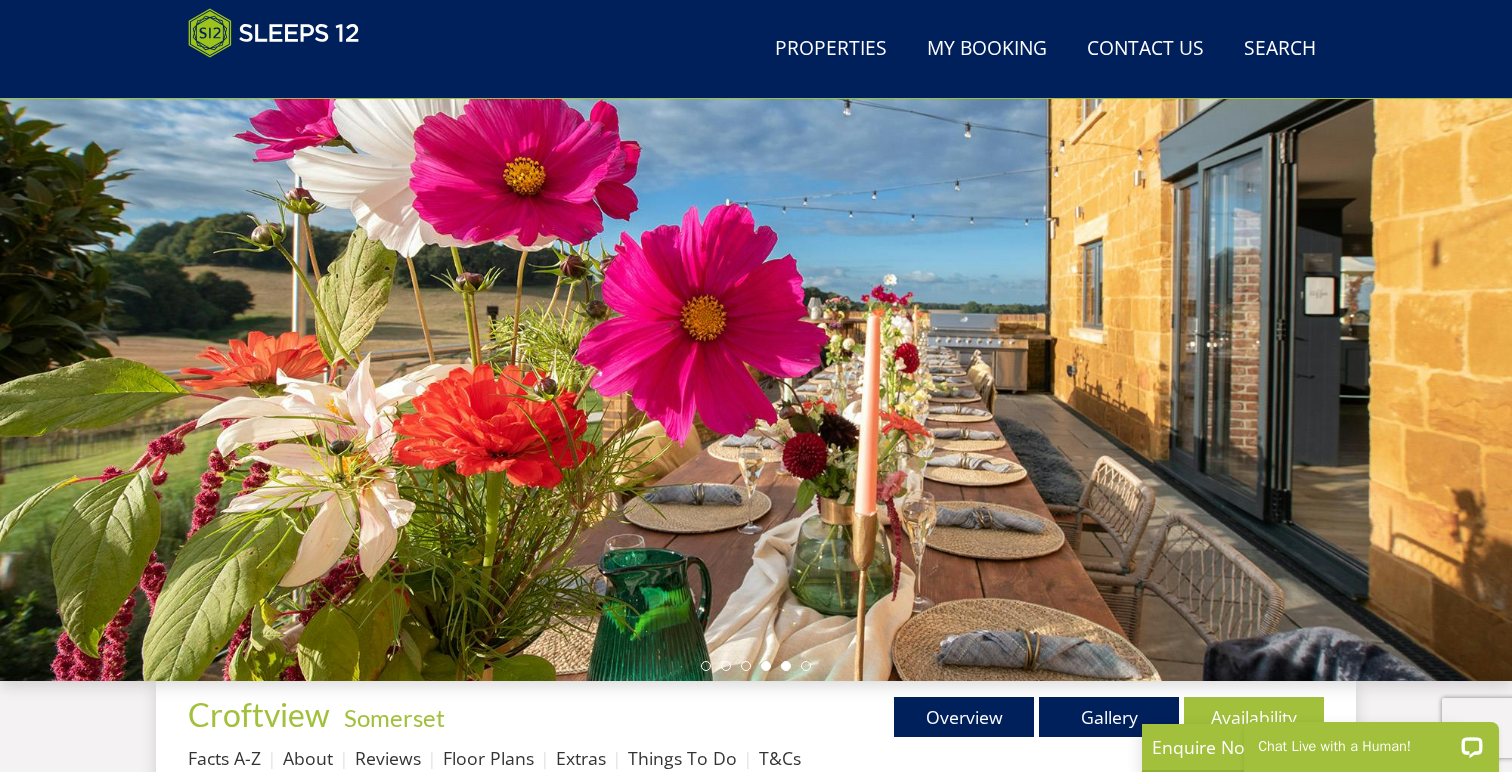 click at bounding box center (786, 666) 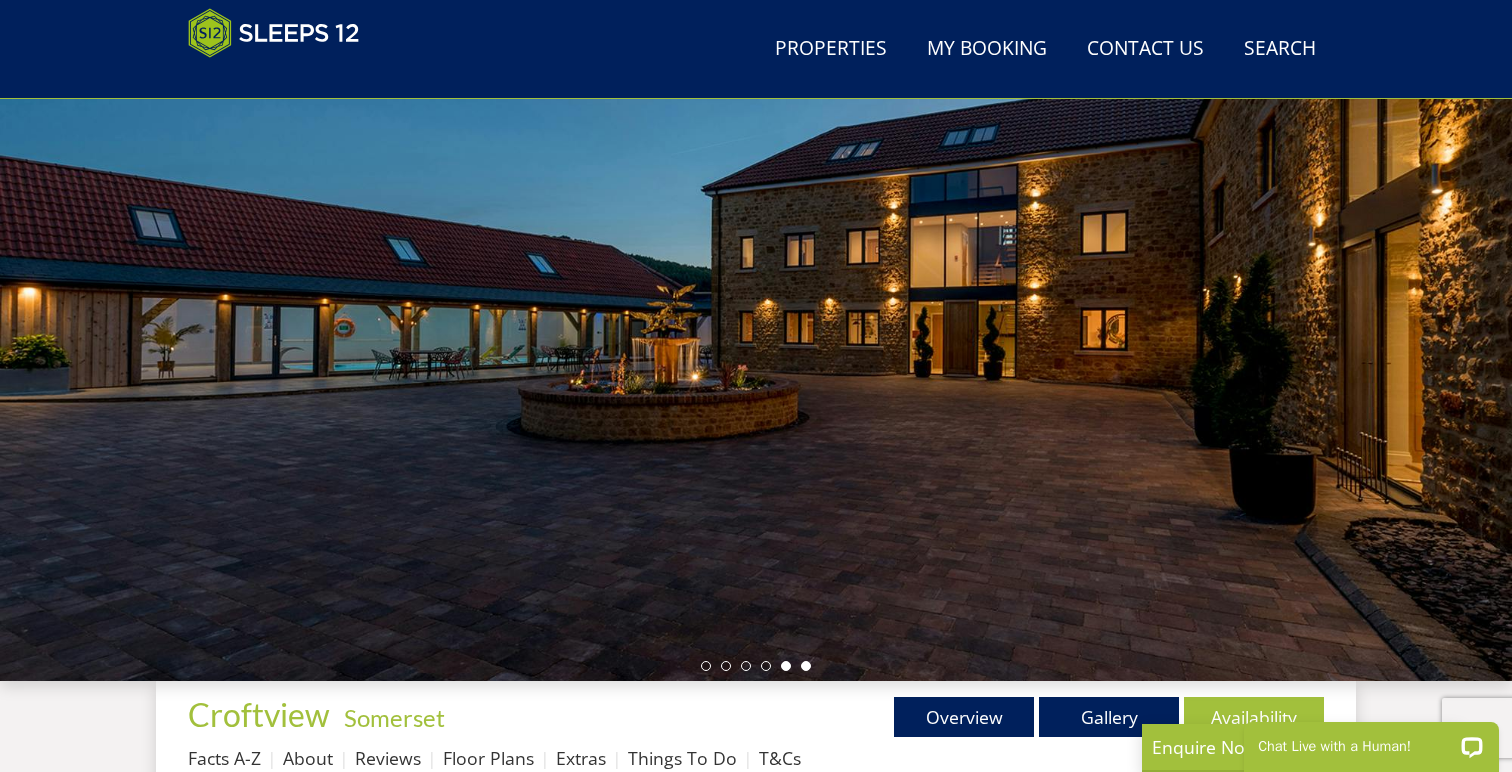 click at bounding box center [806, 666] 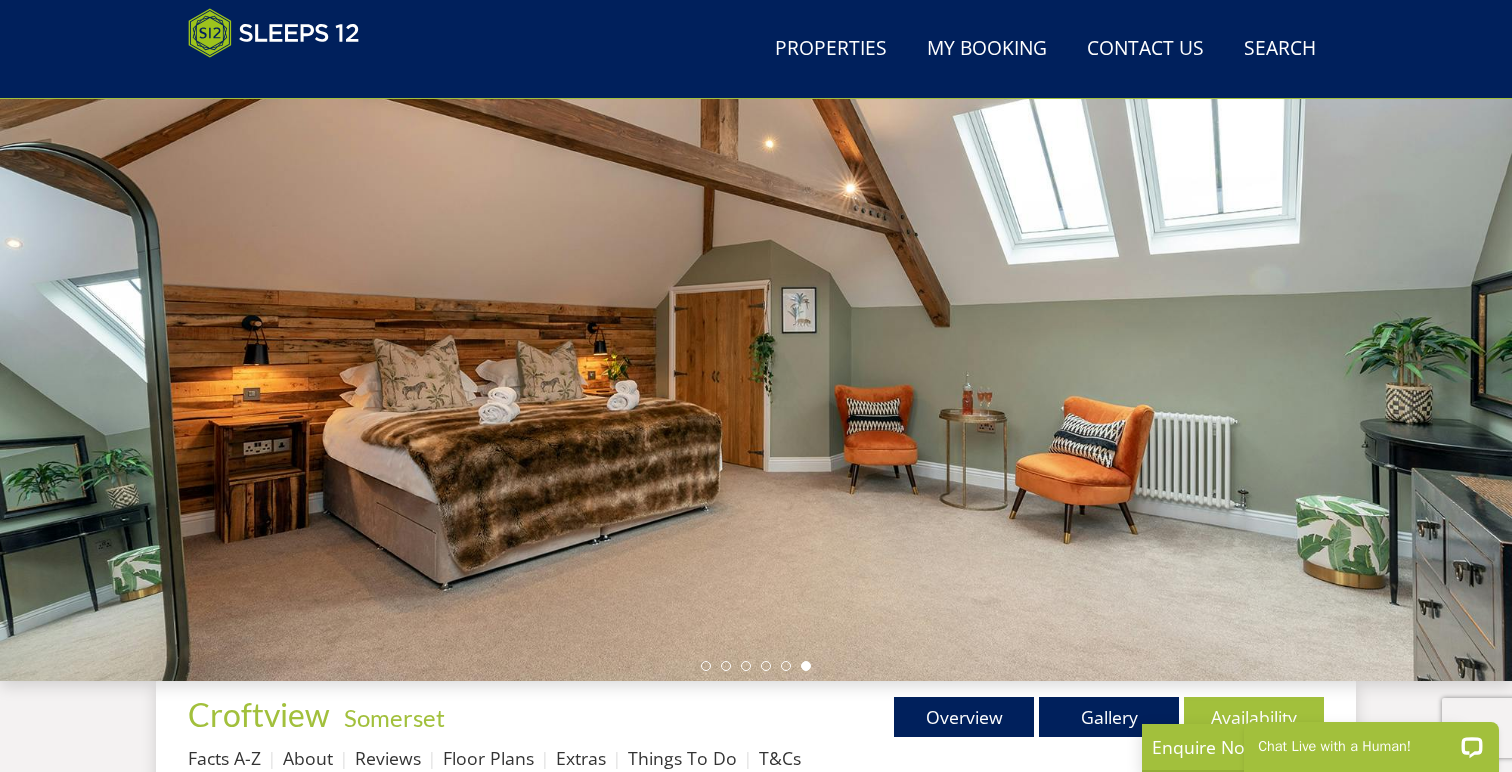 select on "10" 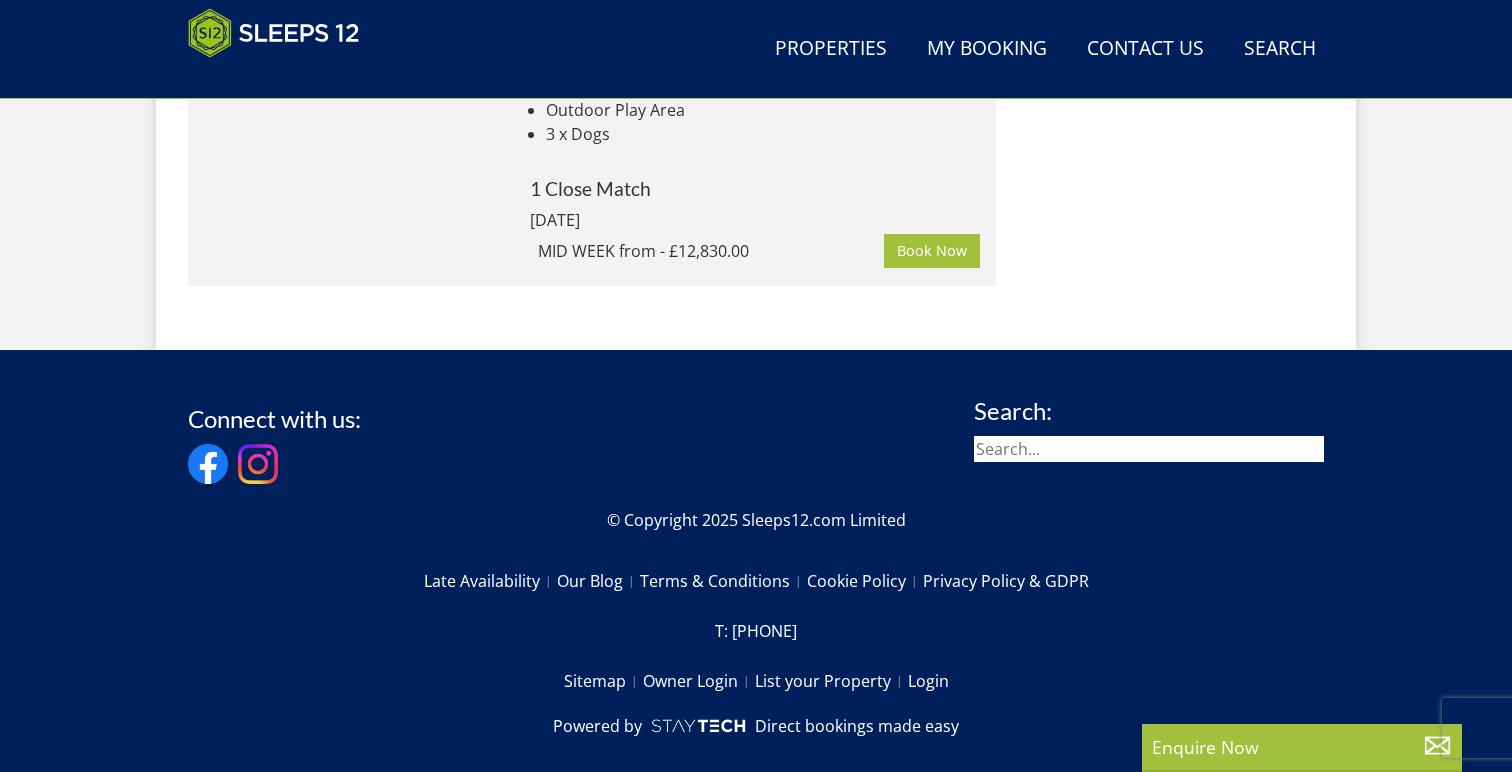 scroll, scrollTop: 5881, scrollLeft: 0, axis: vertical 